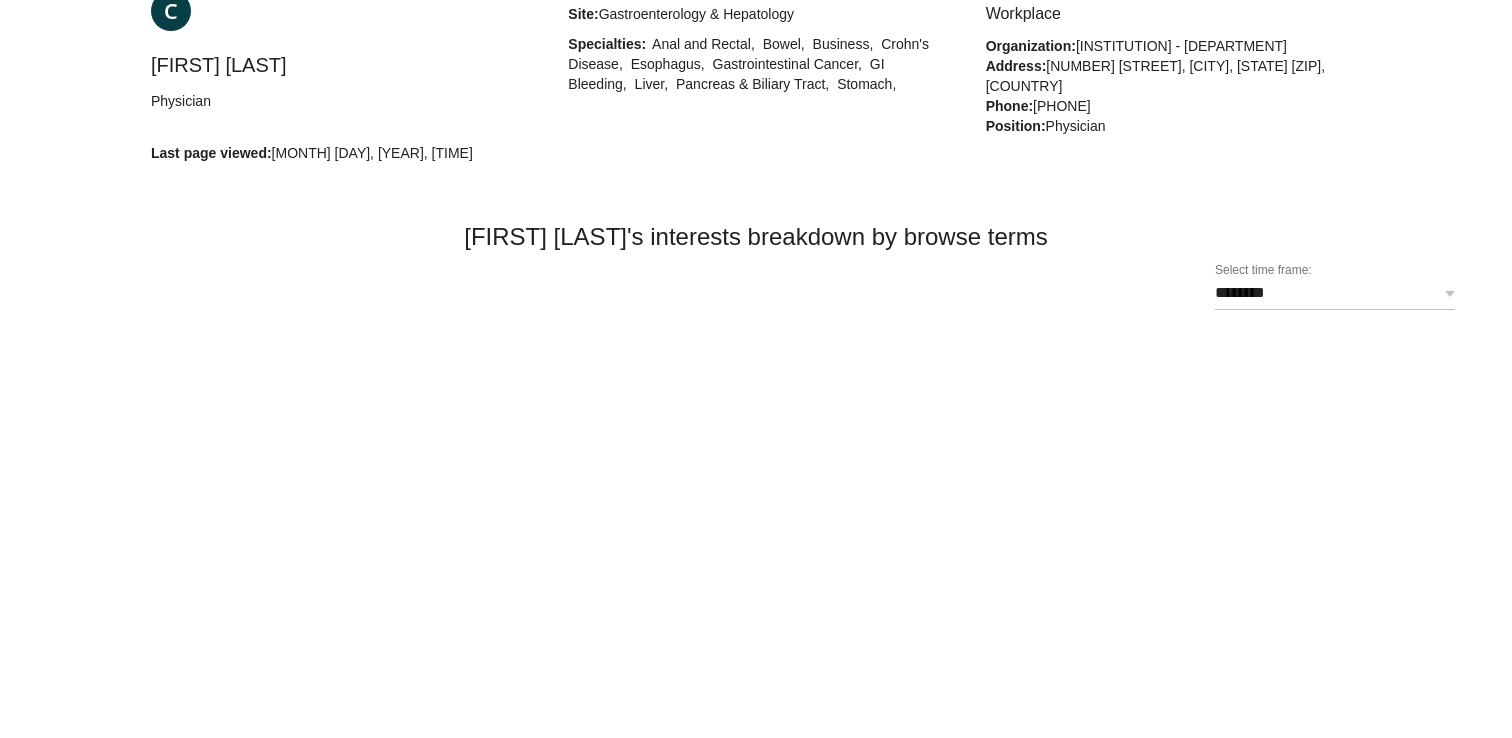 scroll, scrollTop: 157, scrollLeft: 0, axis: vertical 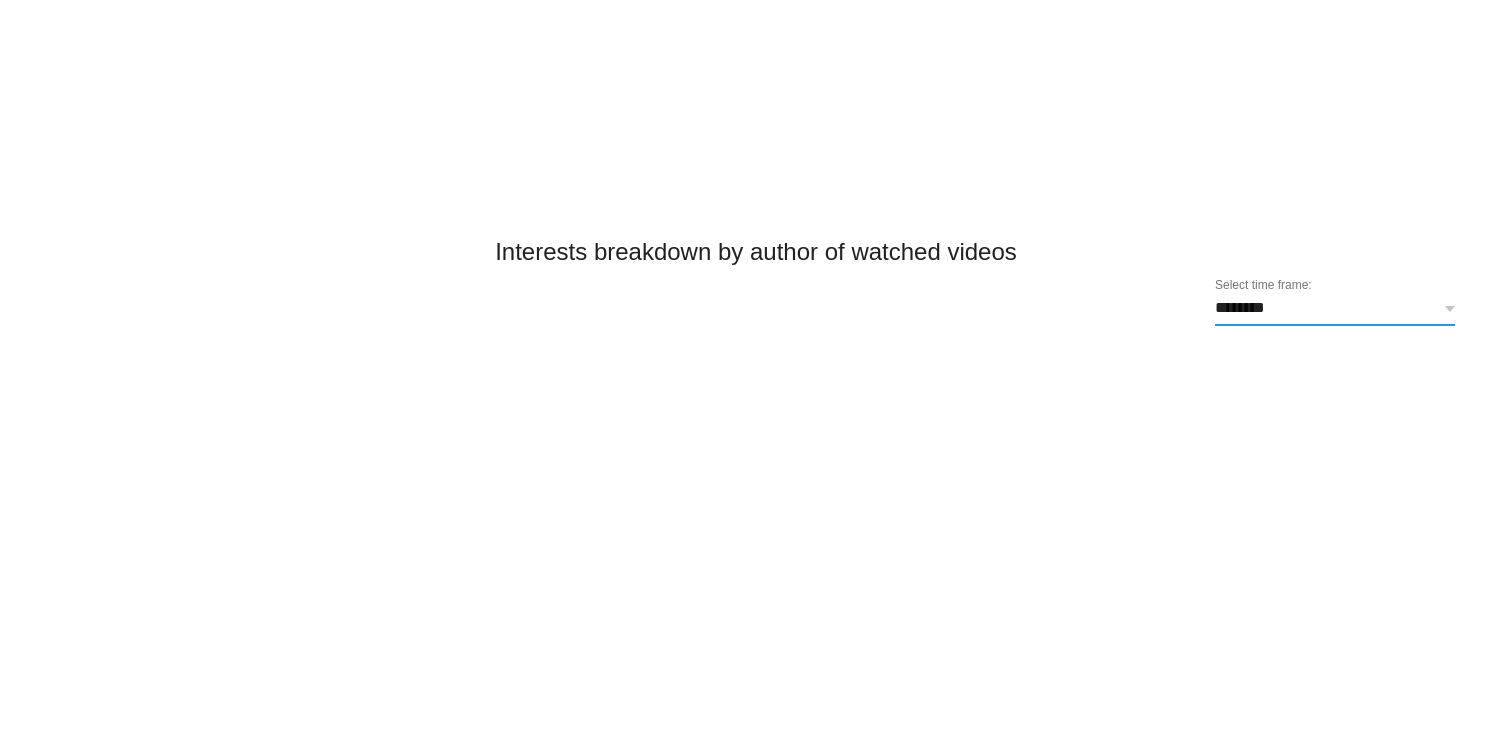 click on "****** ******* ******** ******** ********* ********" at bounding box center [1335, 309] 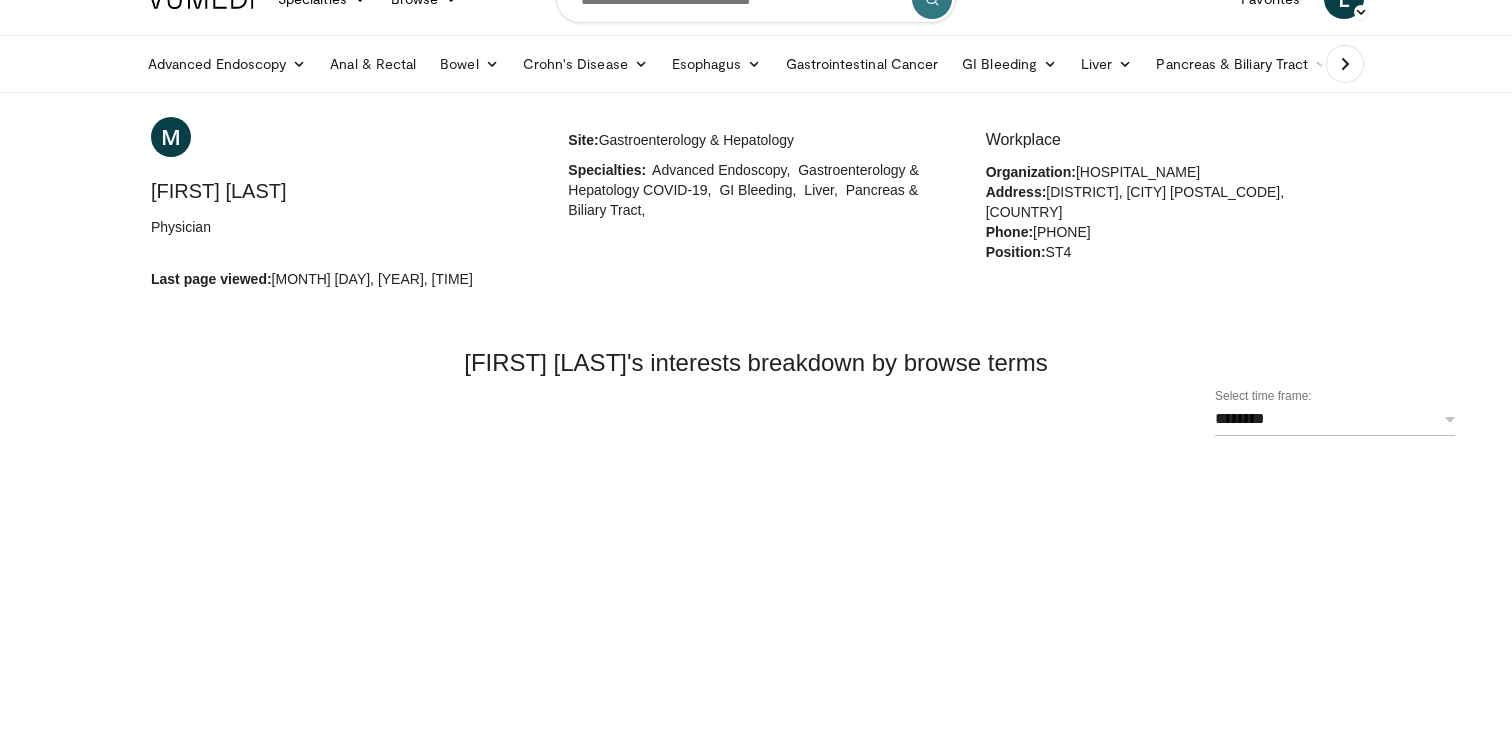 scroll, scrollTop: 0, scrollLeft: 0, axis: both 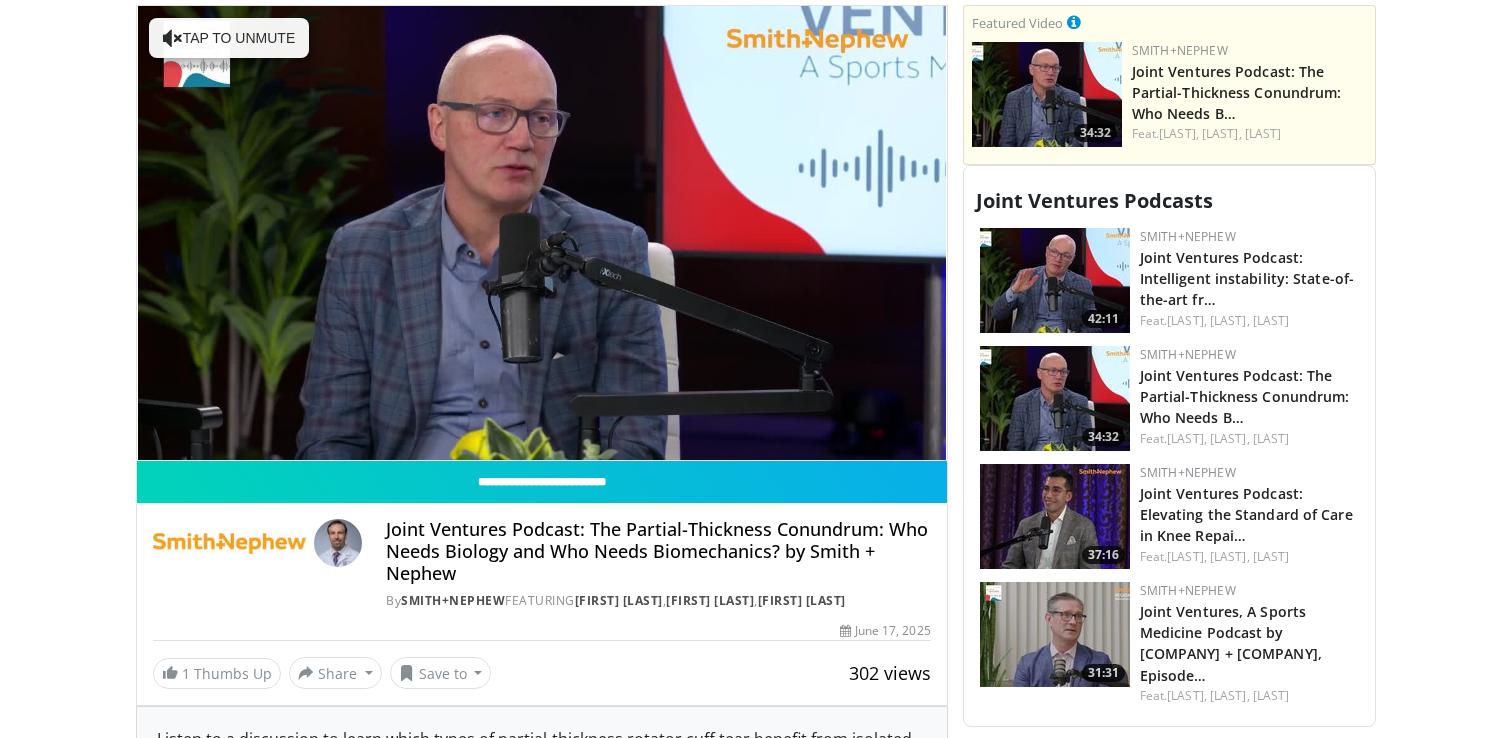 drag, startPoint x: 509, startPoint y: 524, endPoint x: 575, endPoint y: 529, distance: 66.189125 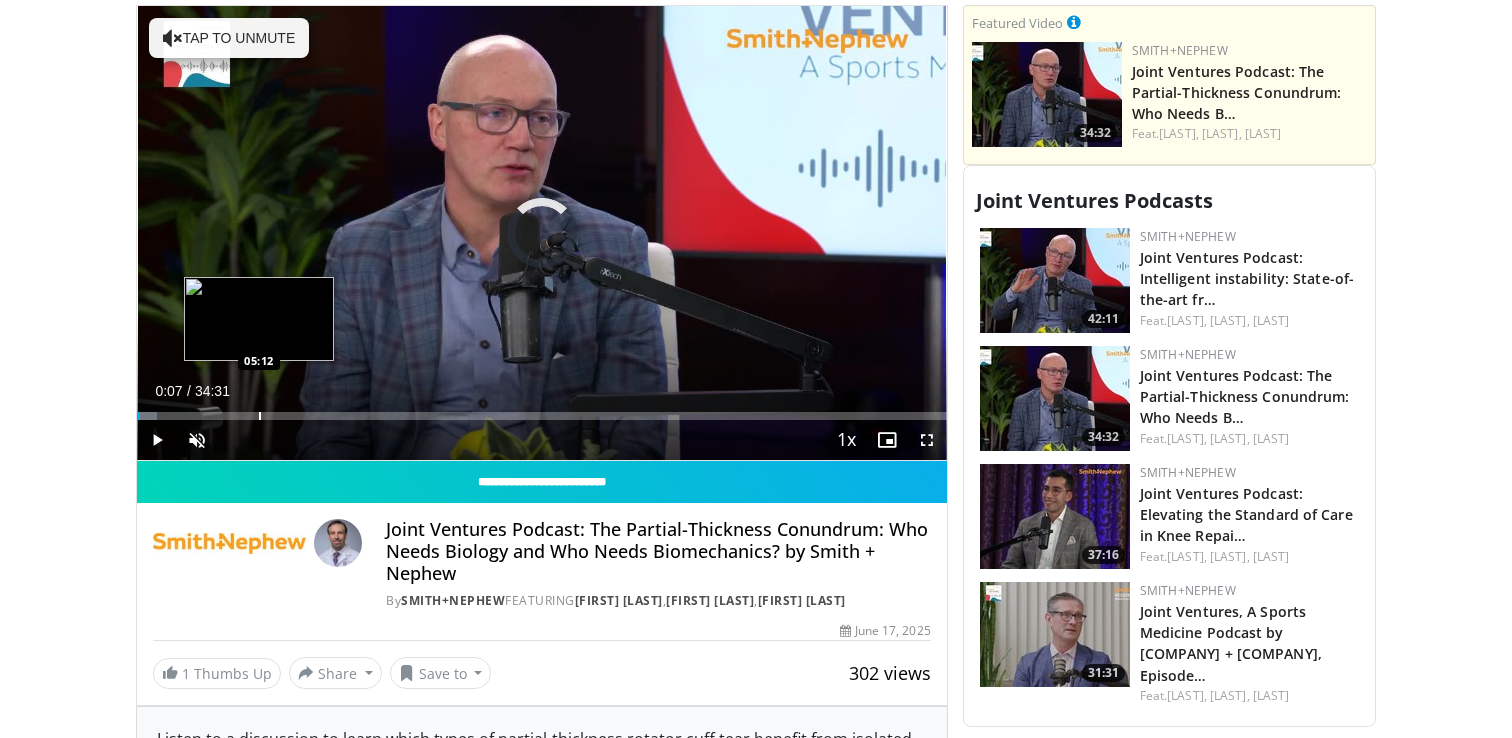 click at bounding box center [260, 416] 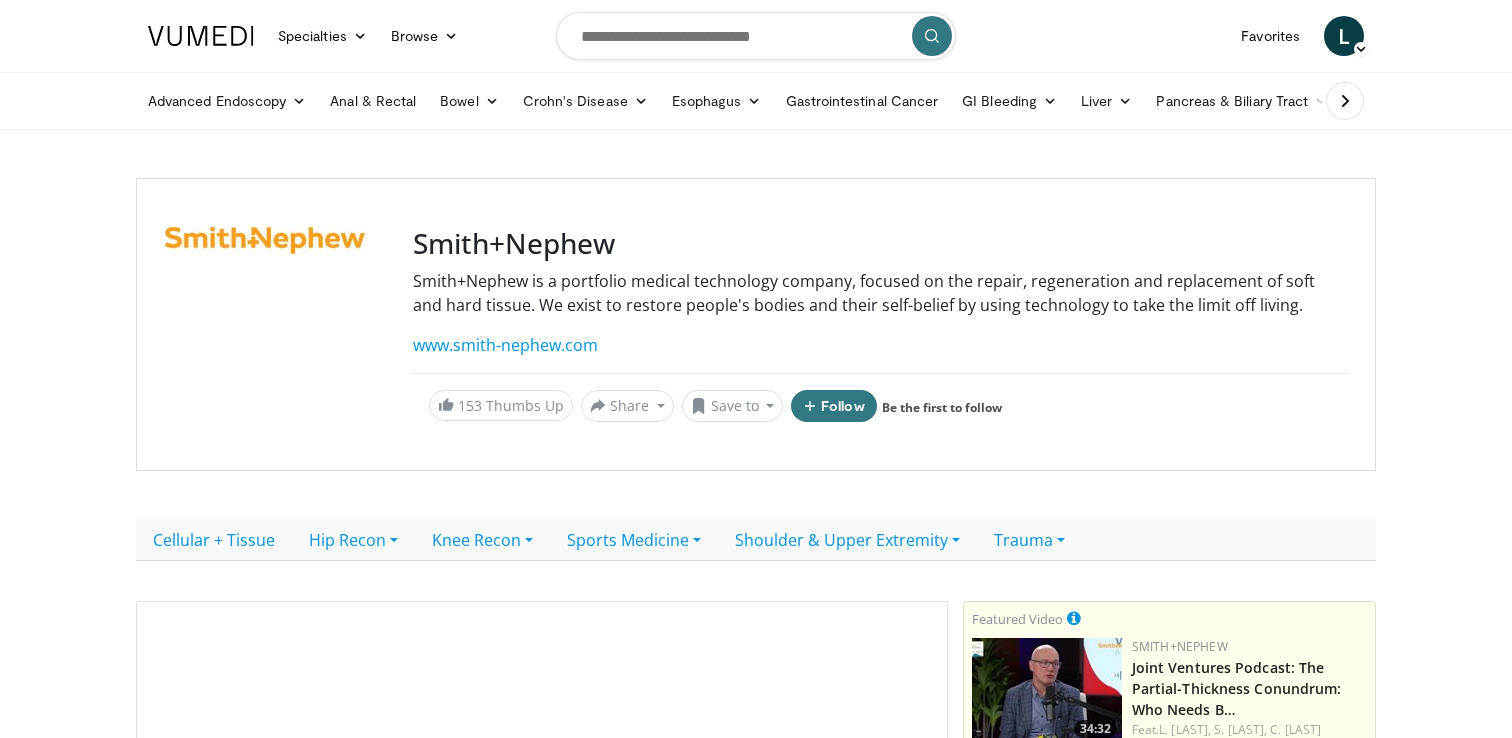 scroll, scrollTop: 0, scrollLeft: 0, axis: both 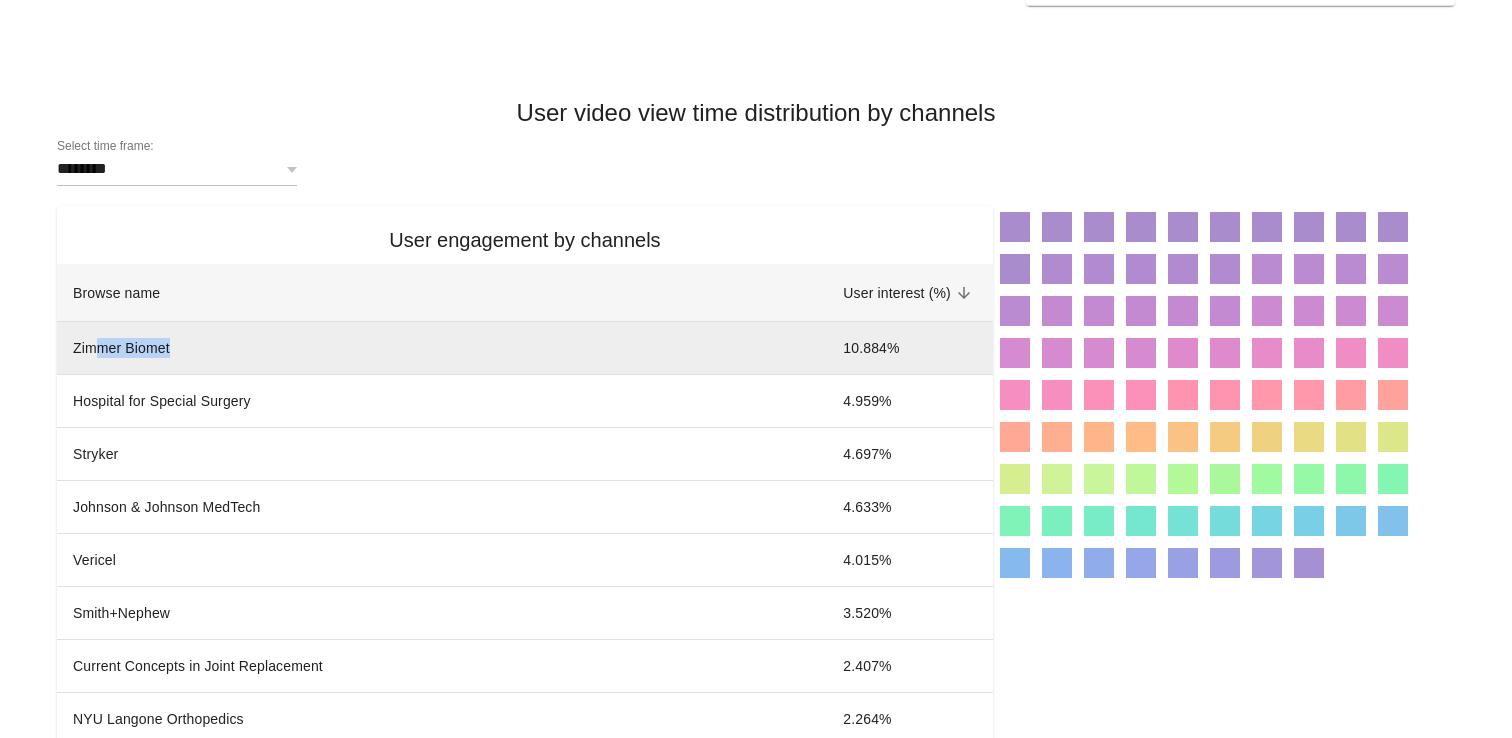 drag, startPoint x: 91, startPoint y: 344, endPoint x: 184, endPoint y: 344, distance: 93 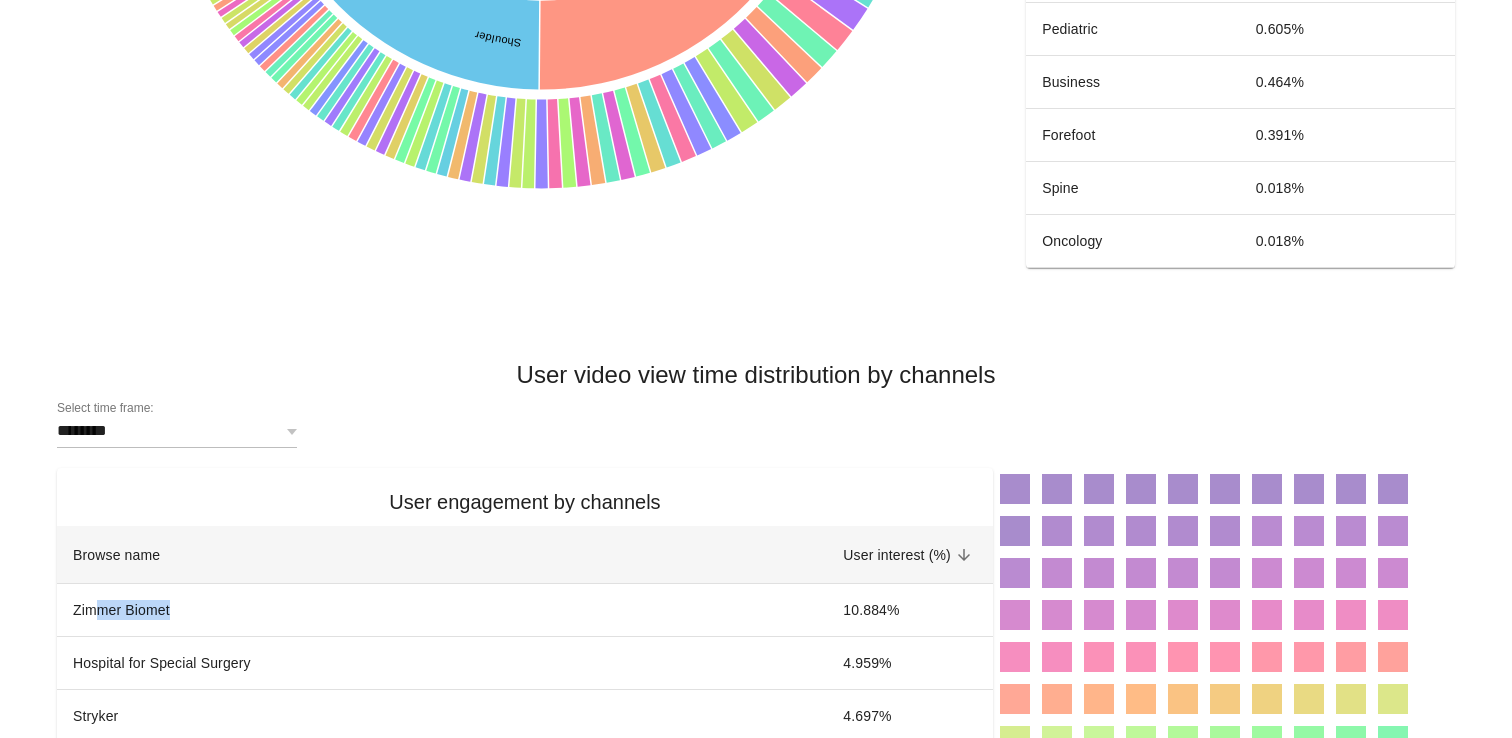 scroll, scrollTop: 1195, scrollLeft: 0, axis: vertical 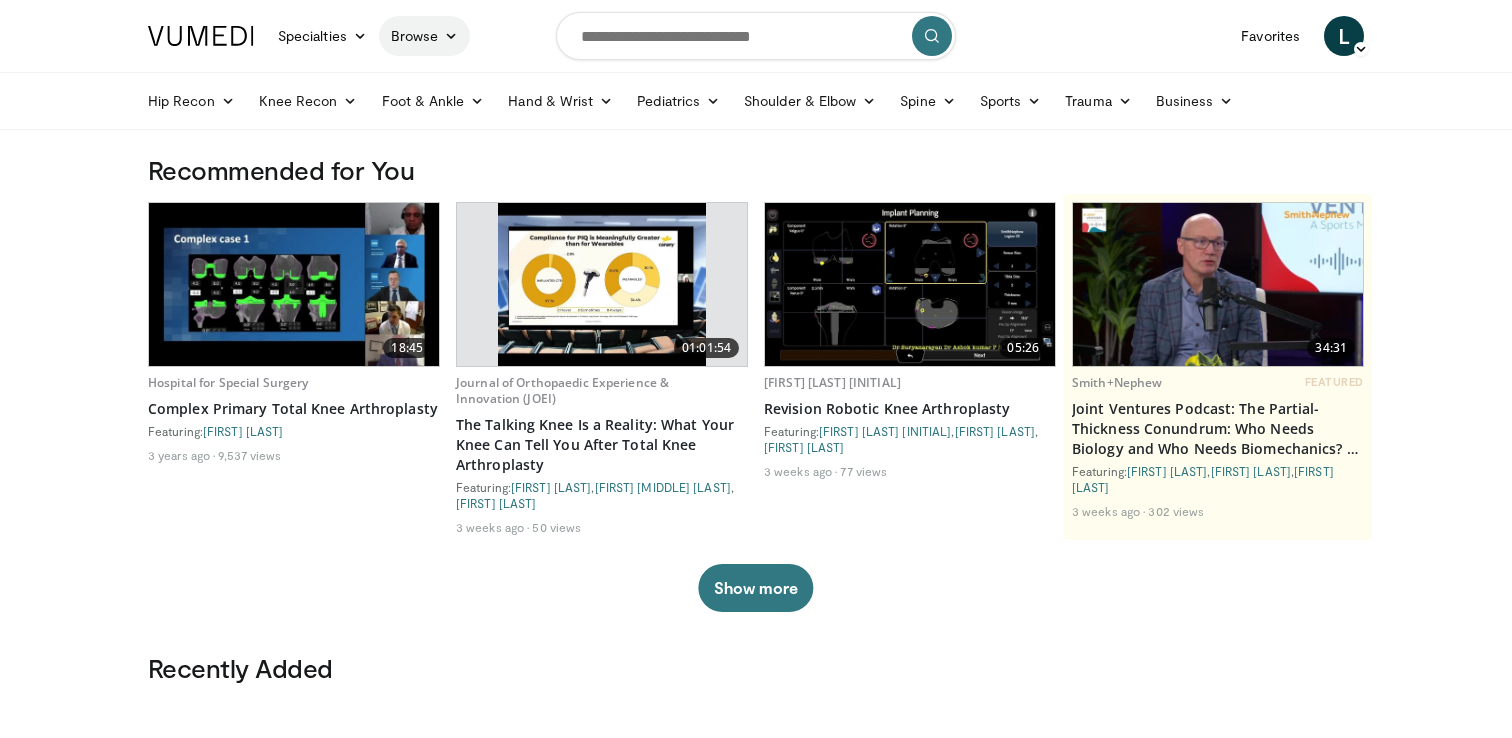 click on "Browse" at bounding box center [425, 36] 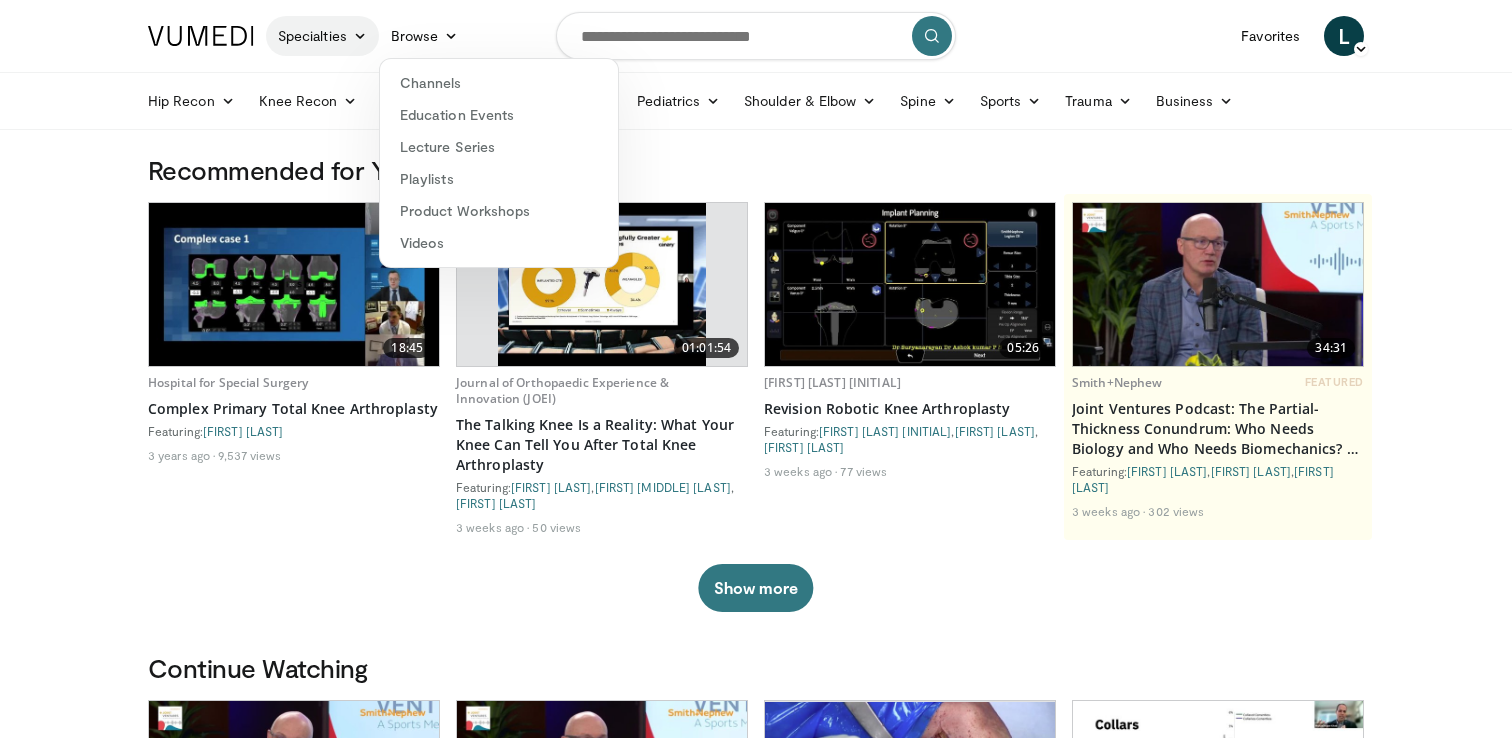click on "Specialties" at bounding box center [322, 36] 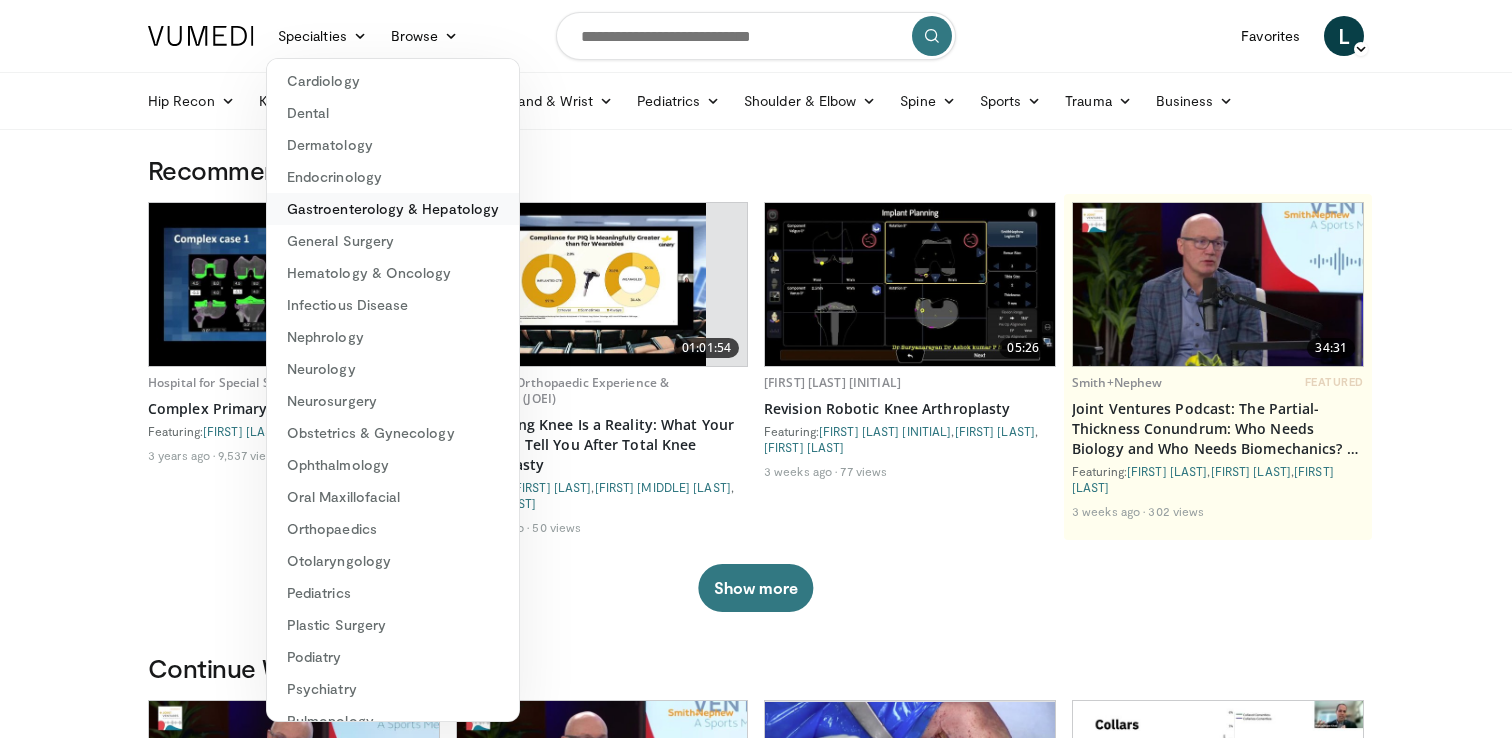 scroll, scrollTop: 101, scrollLeft: 0, axis: vertical 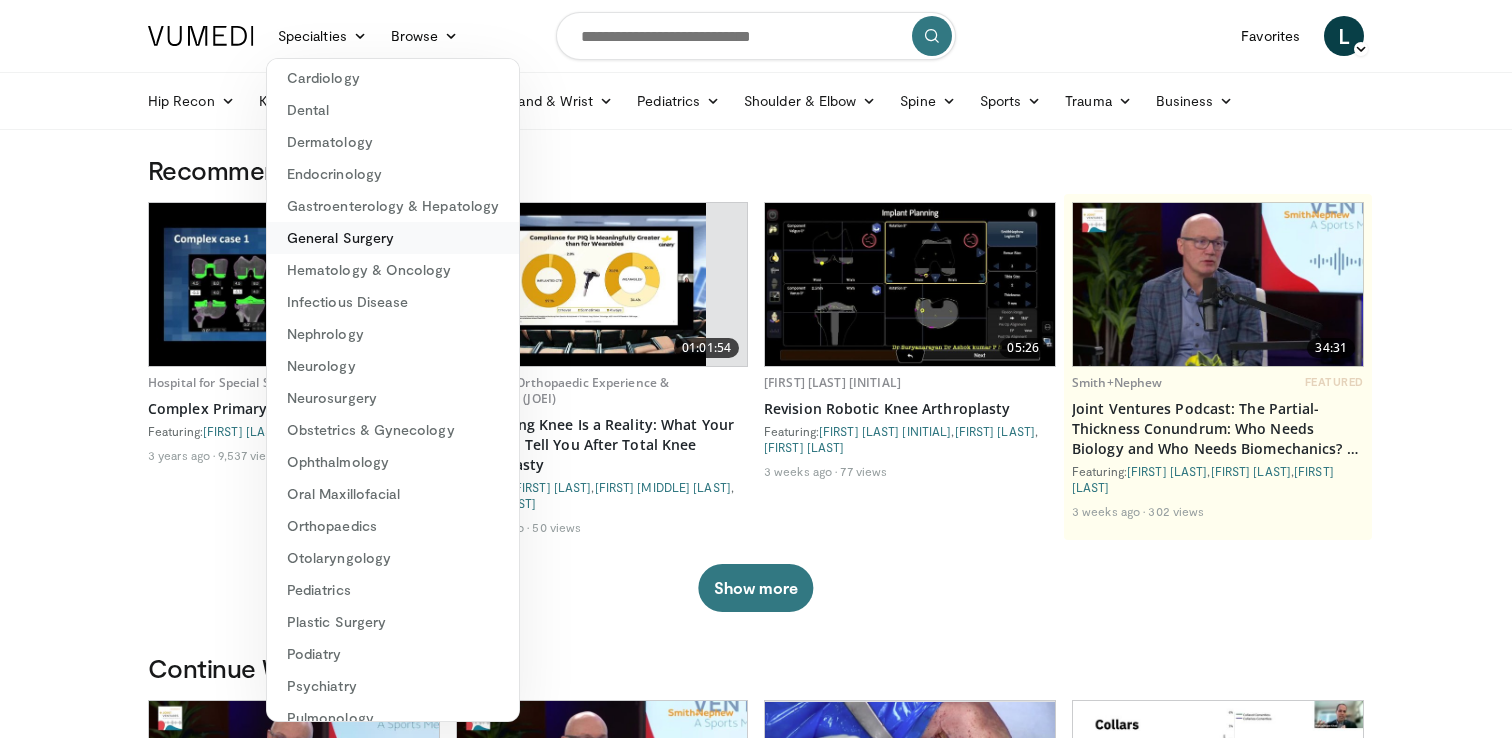 click on "General Surgery" at bounding box center [393, 238] 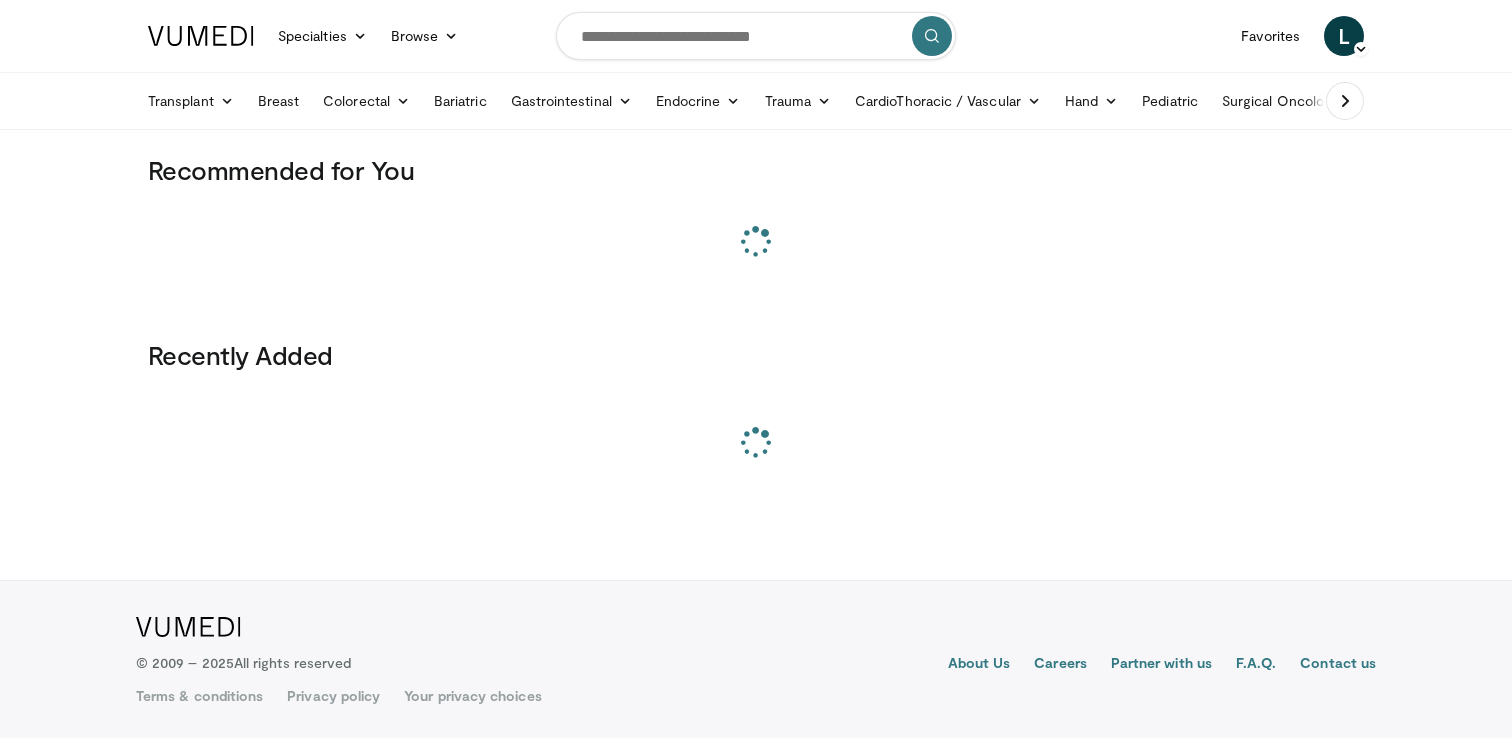 scroll, scrollTop: 0, scrollLeft: 0, axis: both 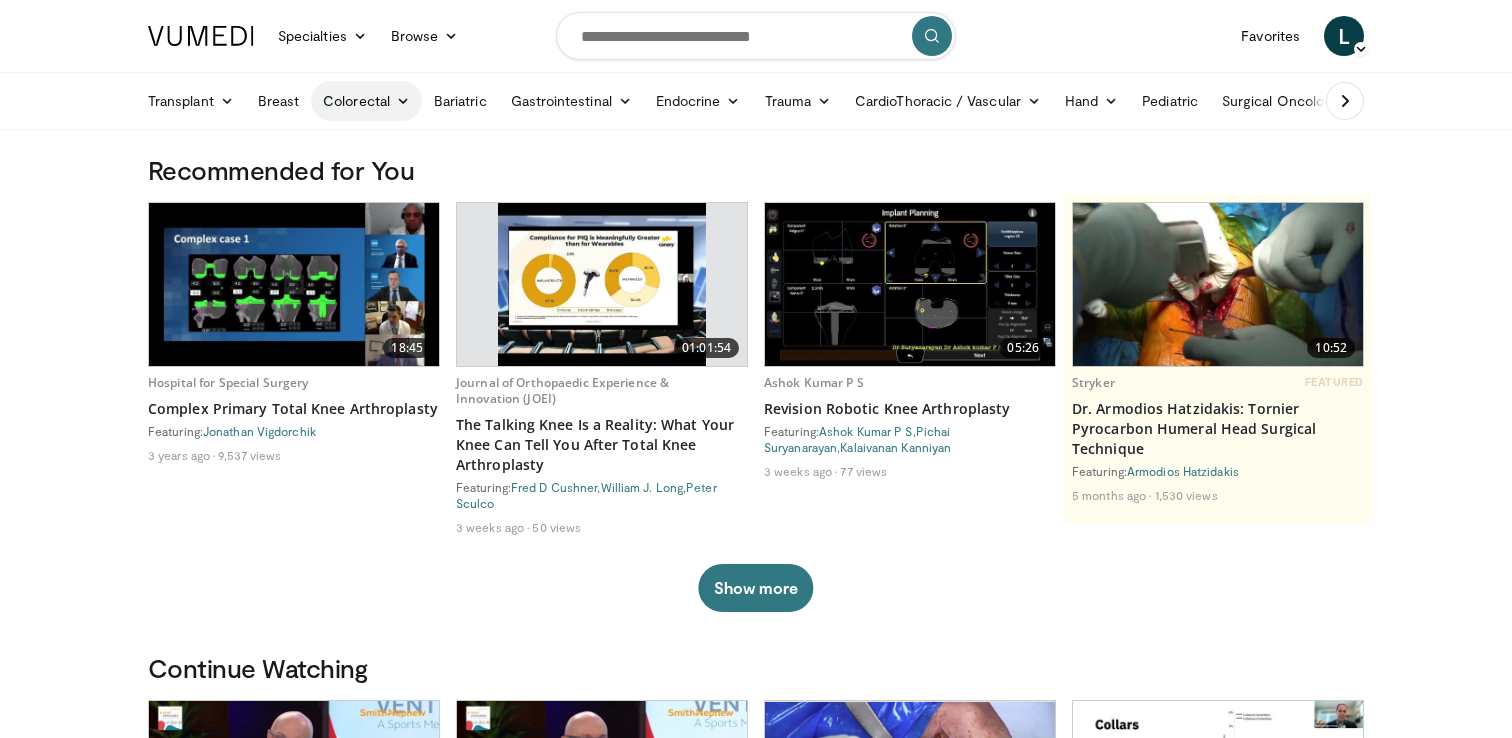 click on "Colorectal" at bounding box center [366, 101] 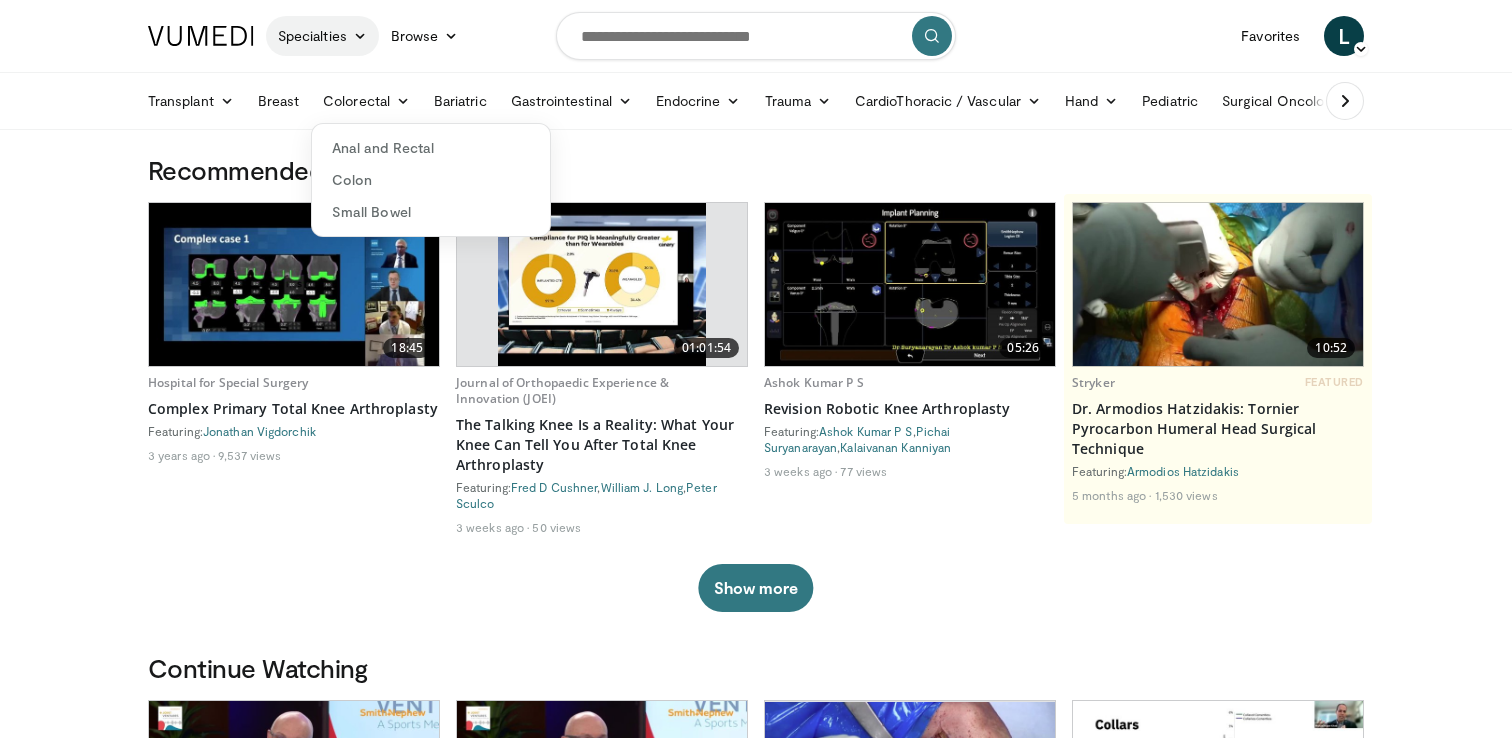 click on "Specialties" at bounding box center [322, 36] 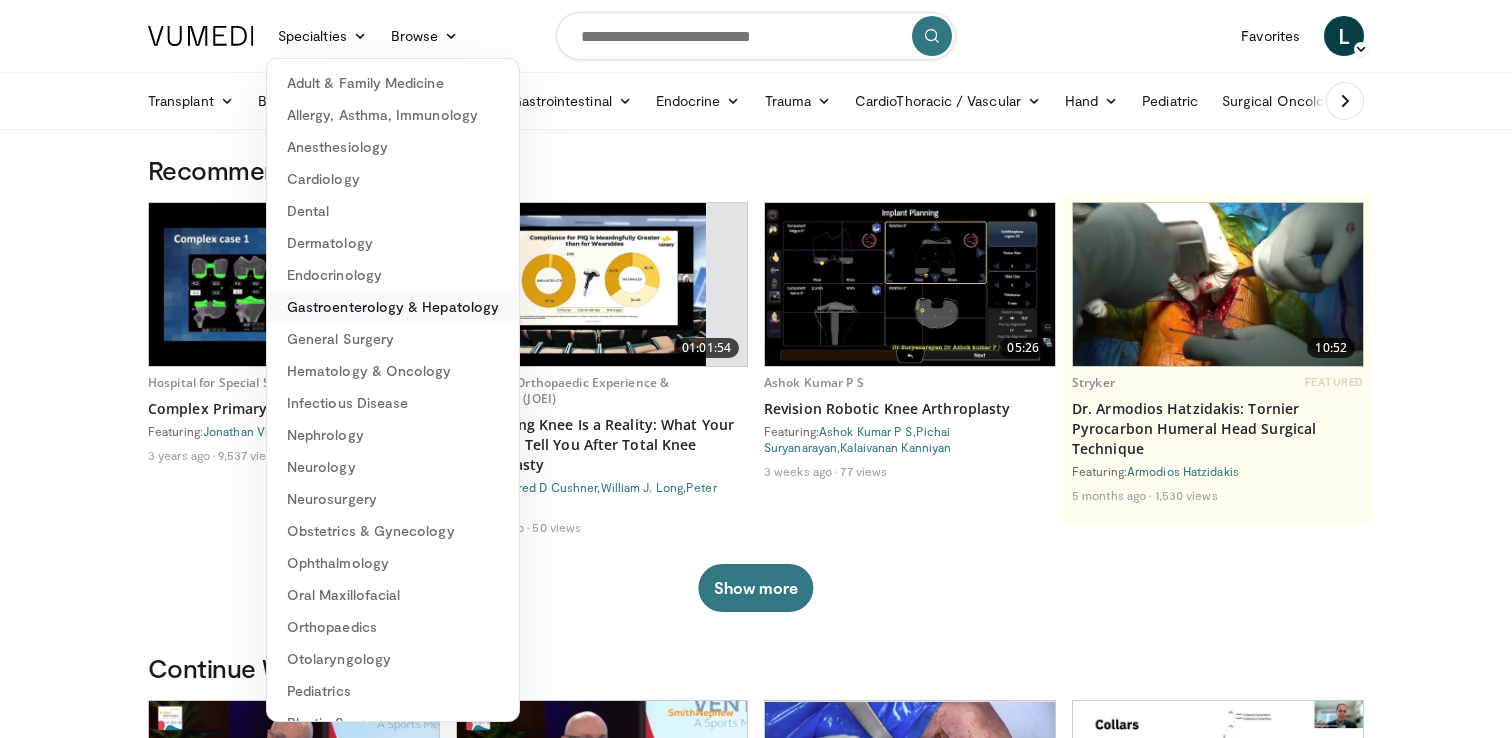 click on "Gastroenterology & Hepatology" at bounding box center [393, 307] 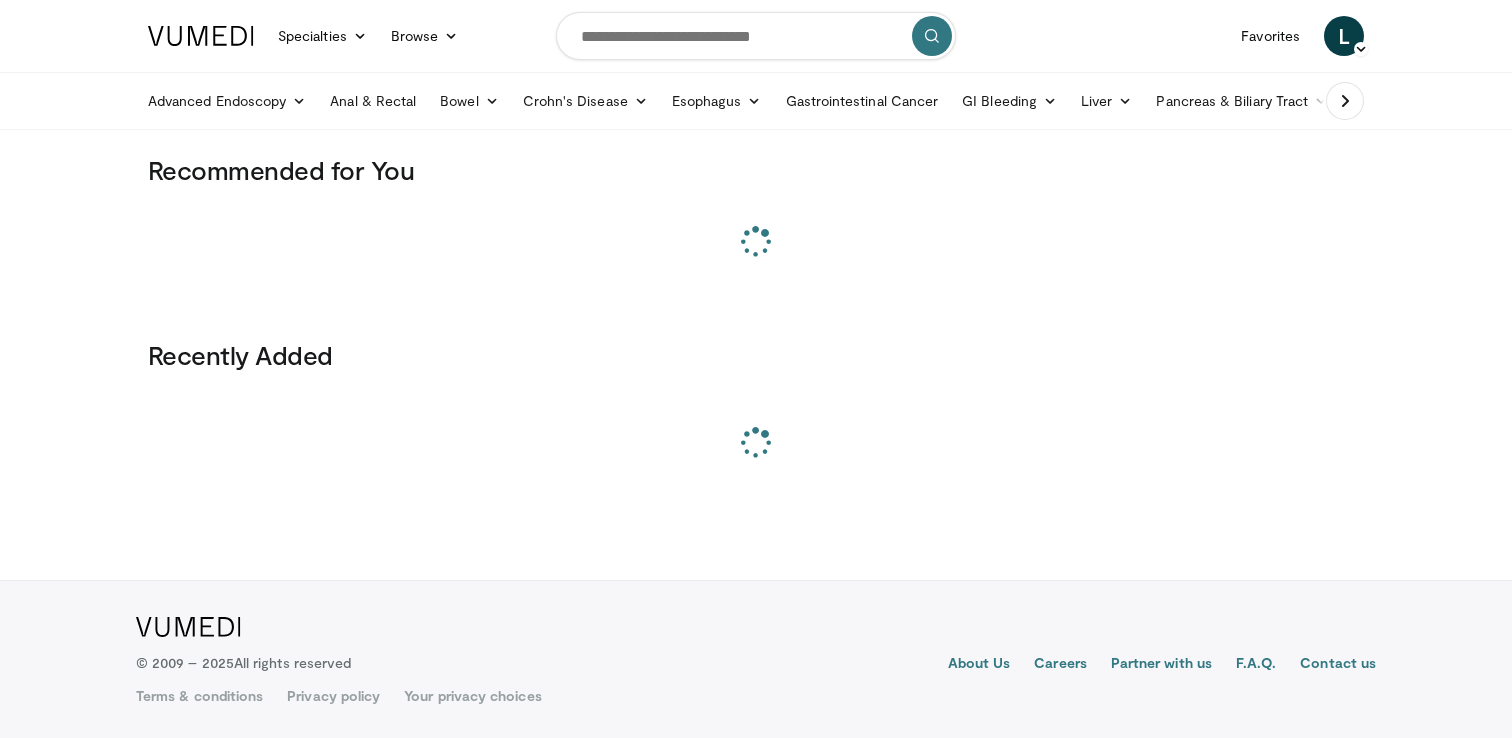 scroll, scrollTop: 0, scrollLeft: 0, axis: both 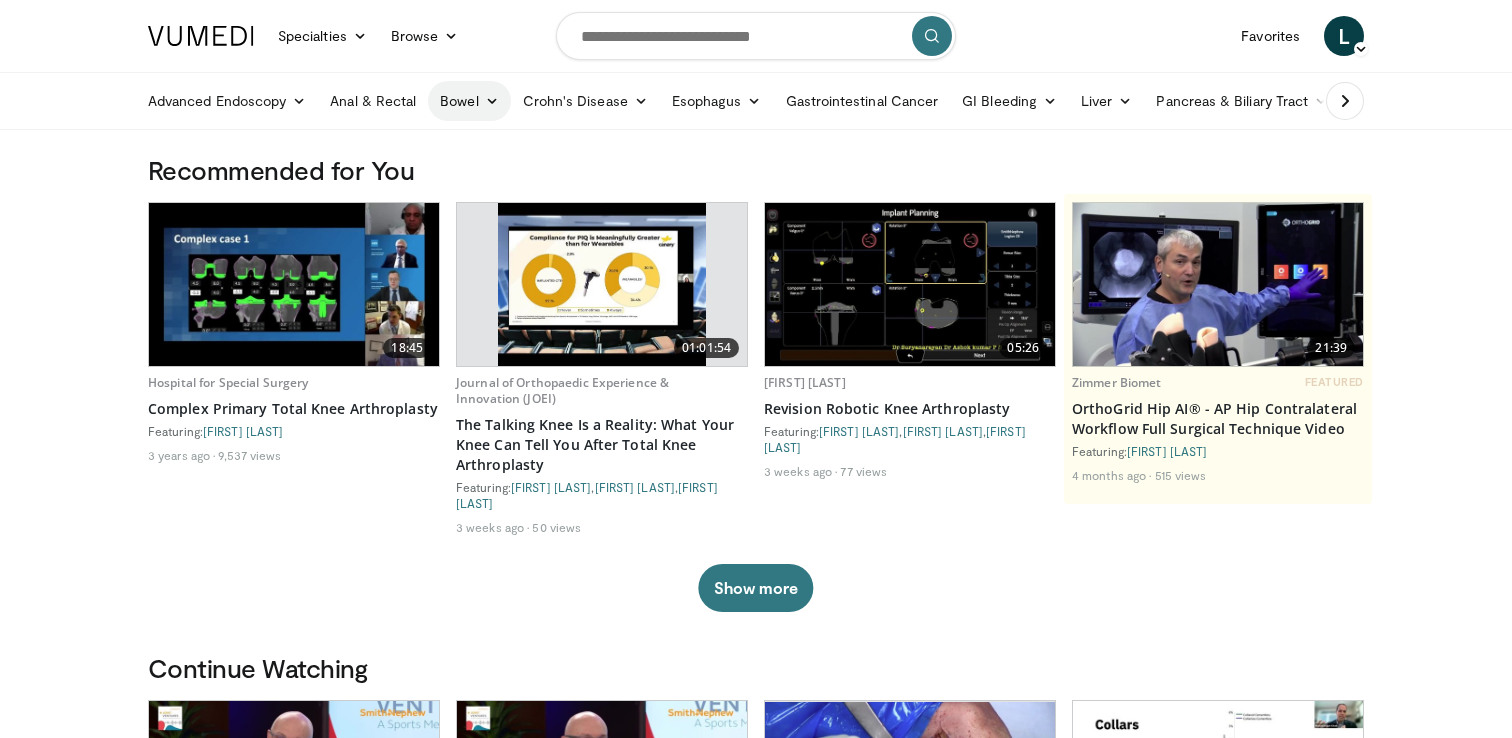 click on "Bowel" at bounding box center (469, 101) 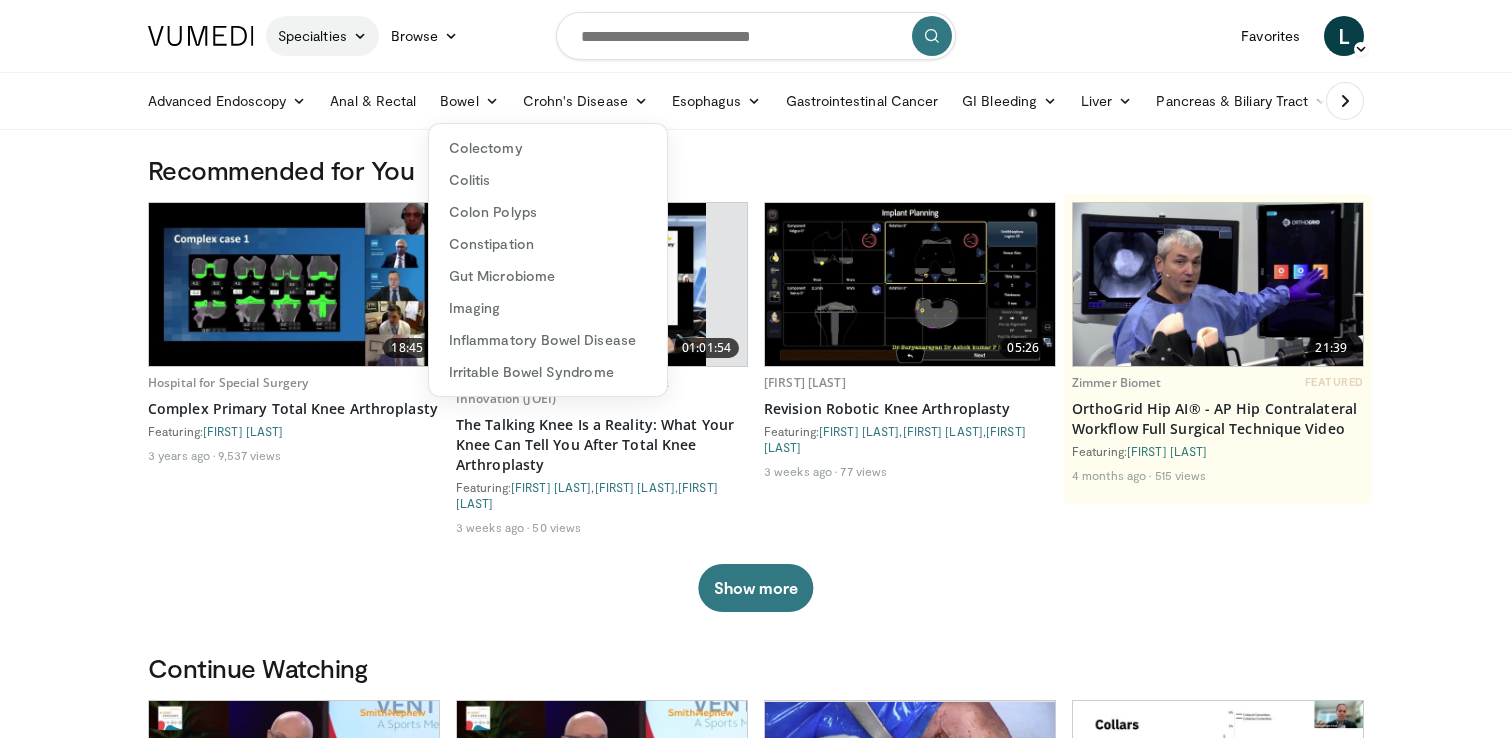 click on "Specialties" at bounding box center (322, 36) 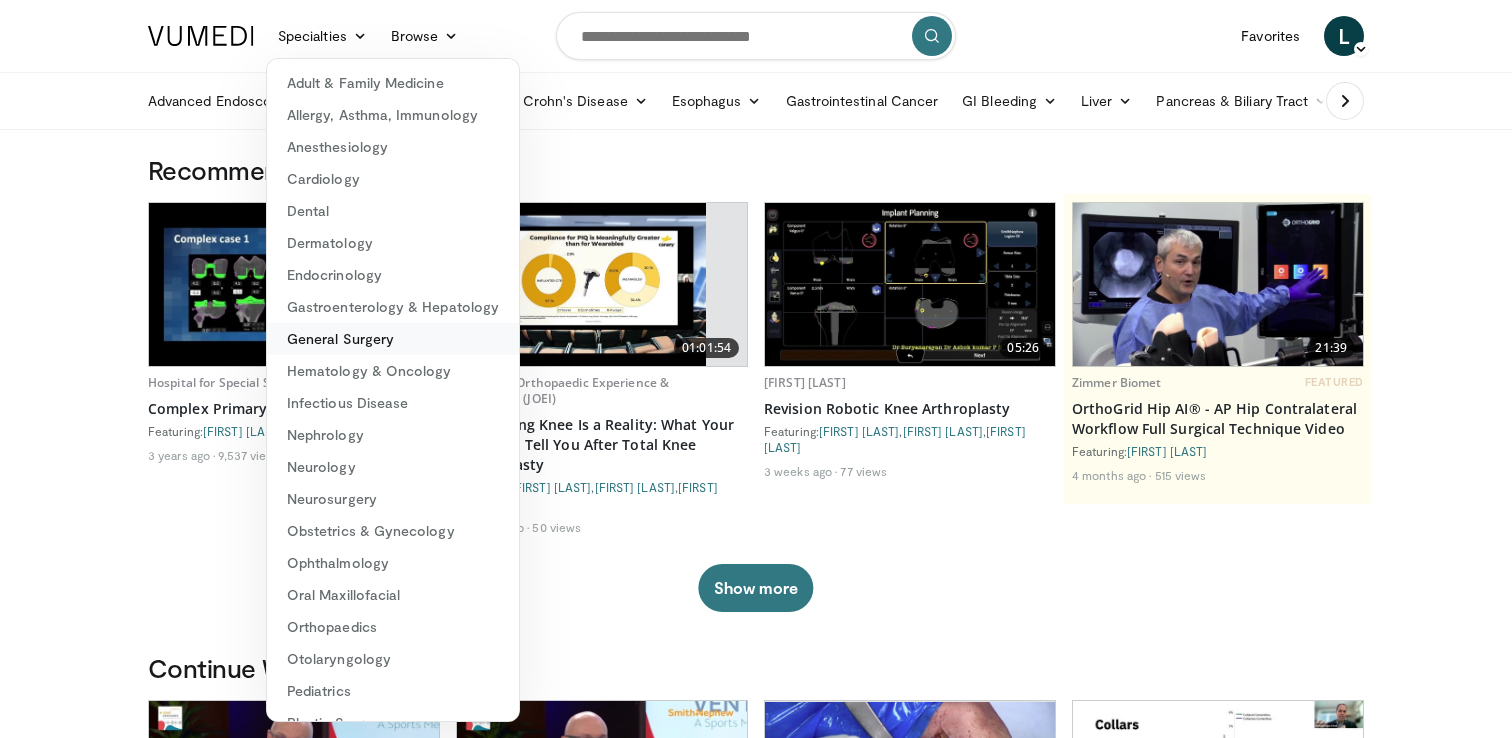 click on "General Surgery" at bounding box center (393, 339) 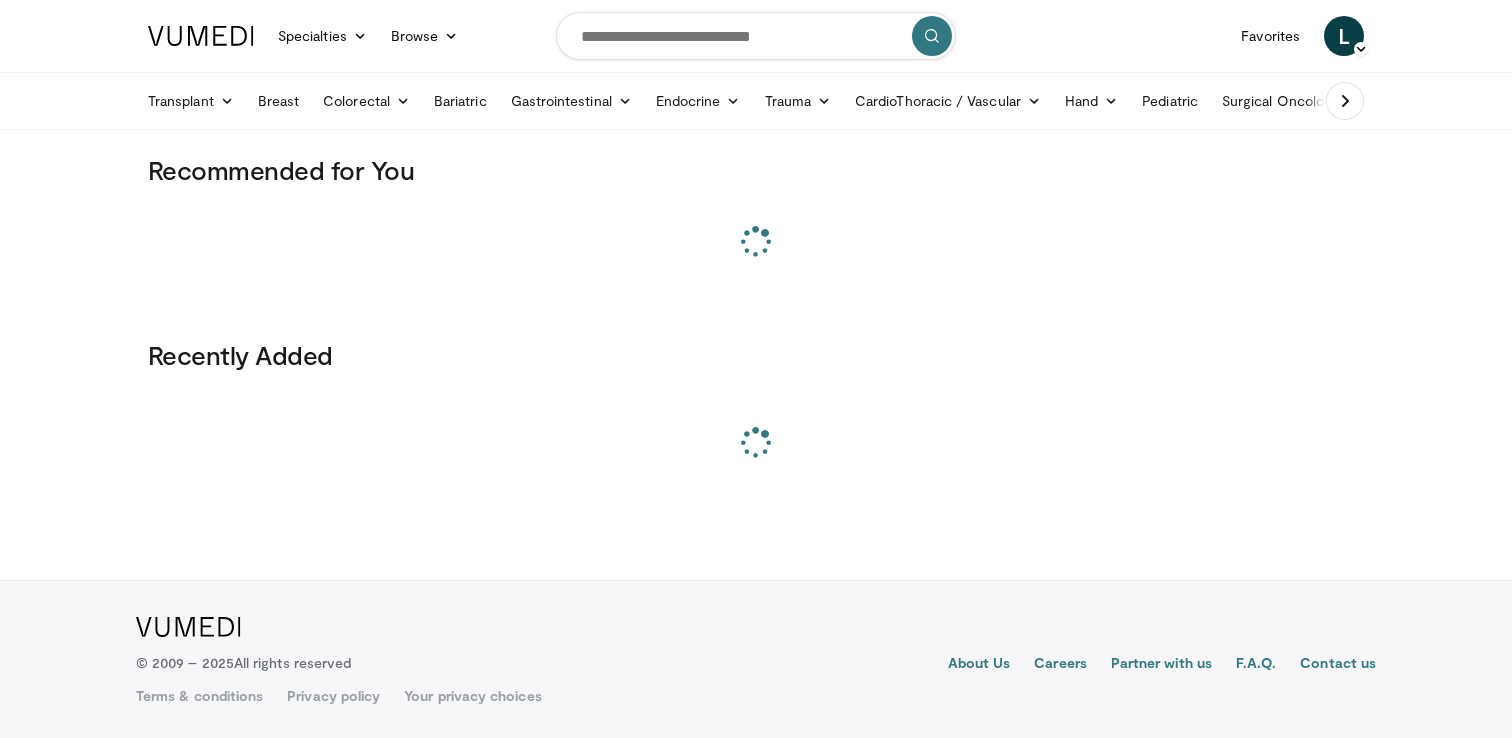 scroll, scrollTop: 0, scrollLeft: 0, axis: both 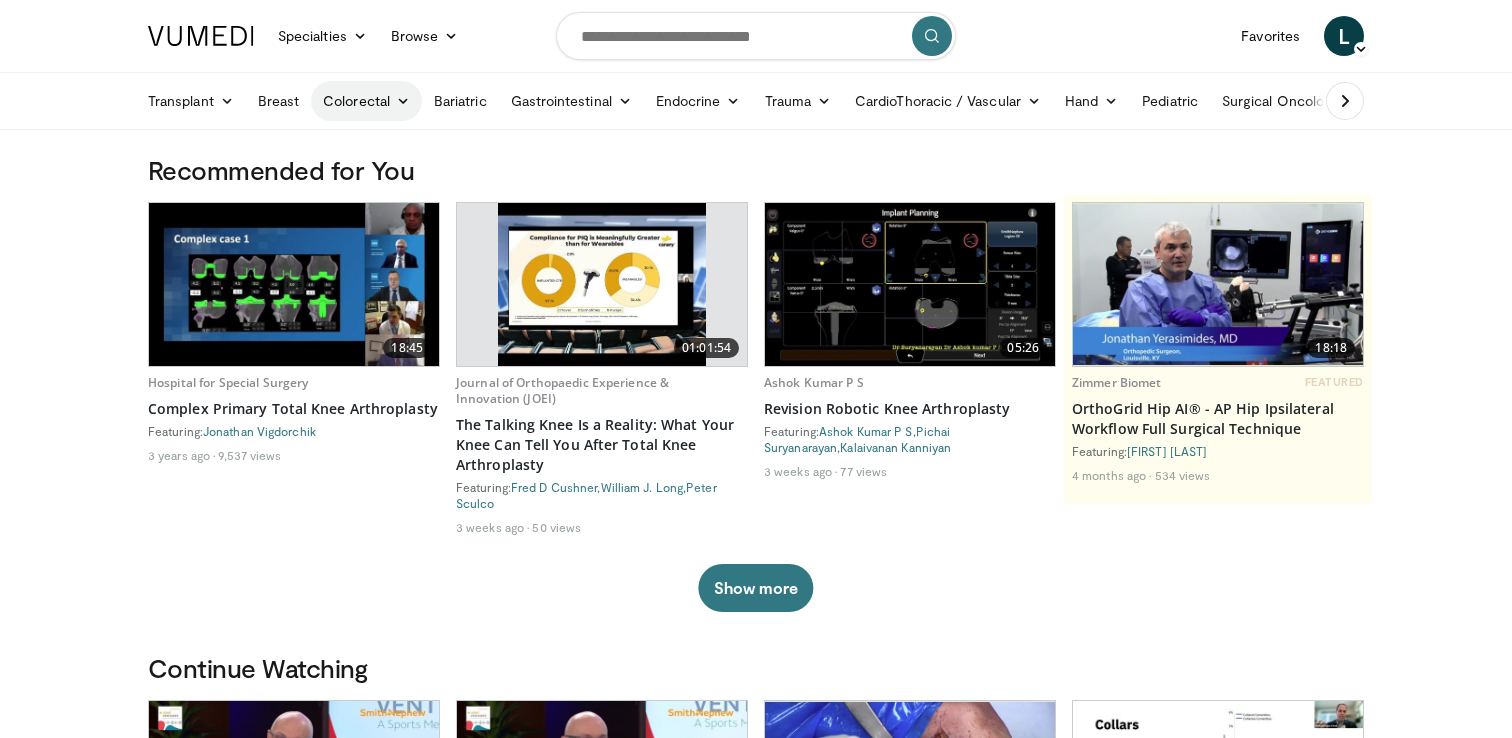 click on "Colorectal" at bounding box center [366, 101] 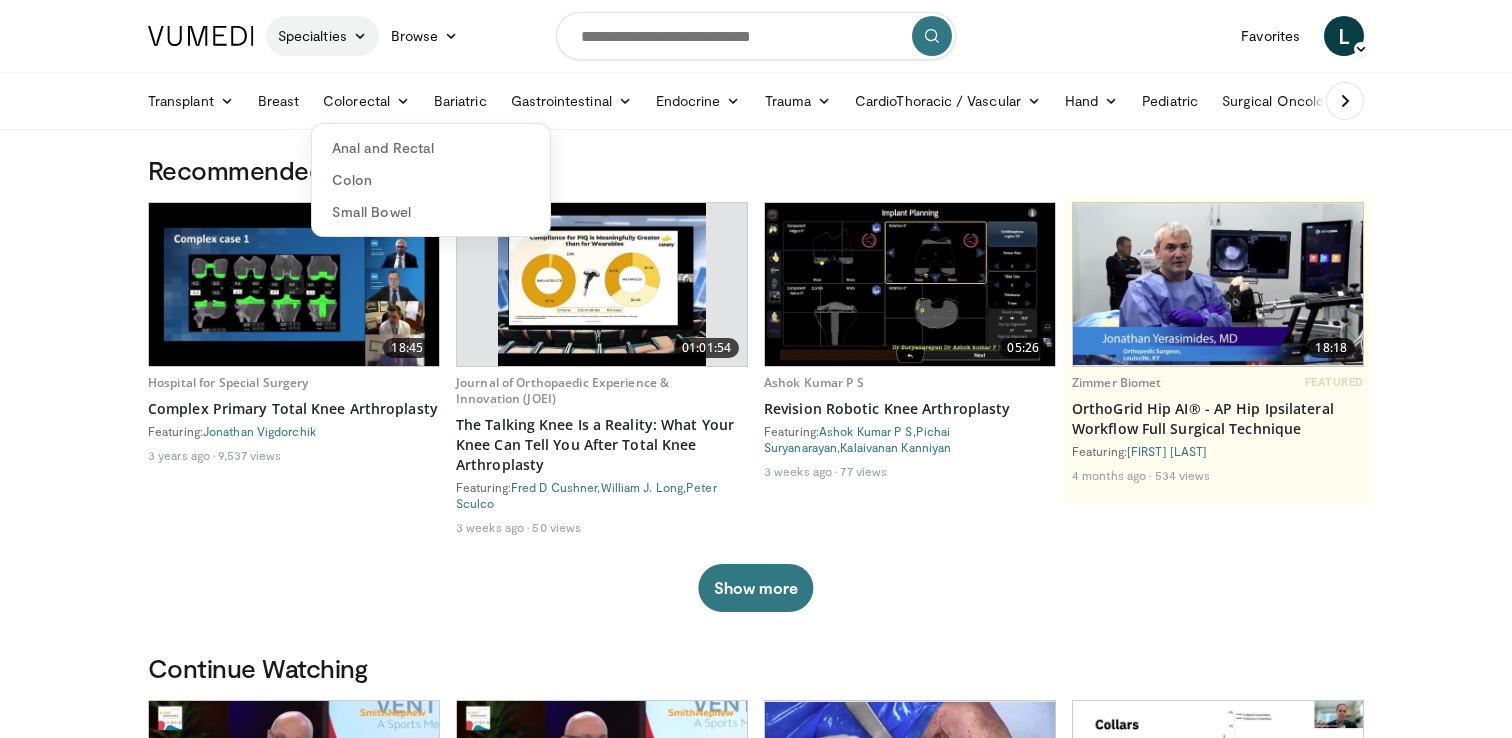 click on "Specialties" at bounding box center [322, 36] 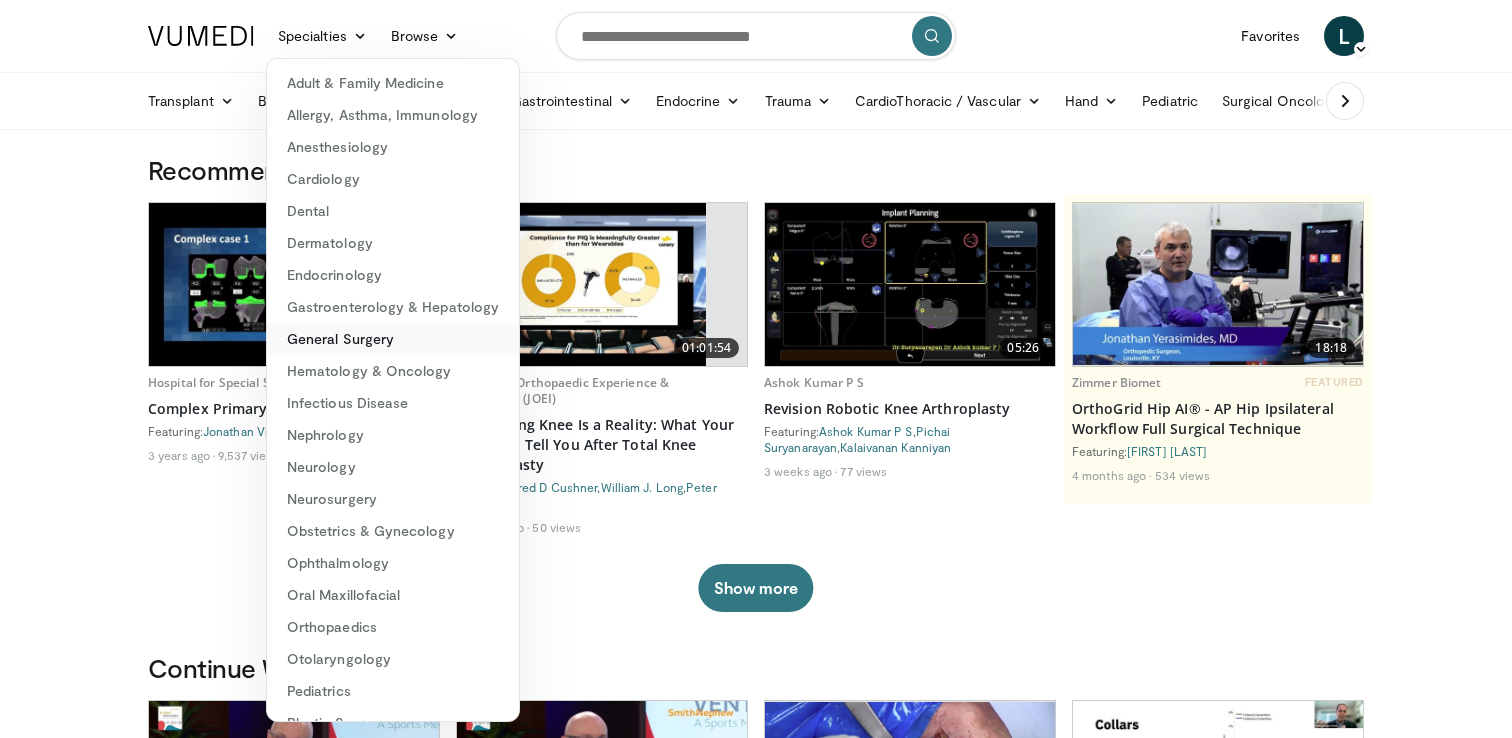 click on "General Surgery" at bounding box center [393, 339] 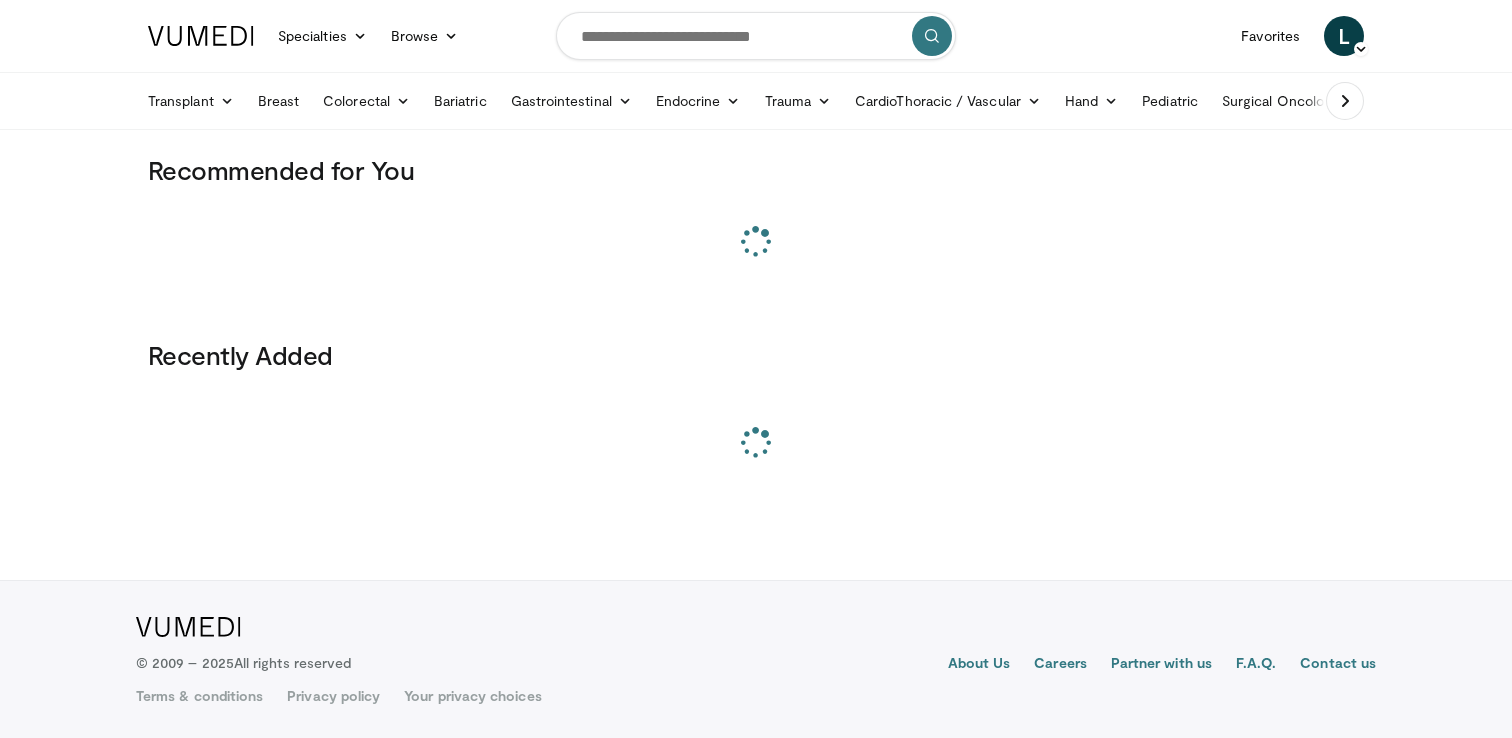 scroll, scrollTop: 0, scrollLeft: 0, axis: both 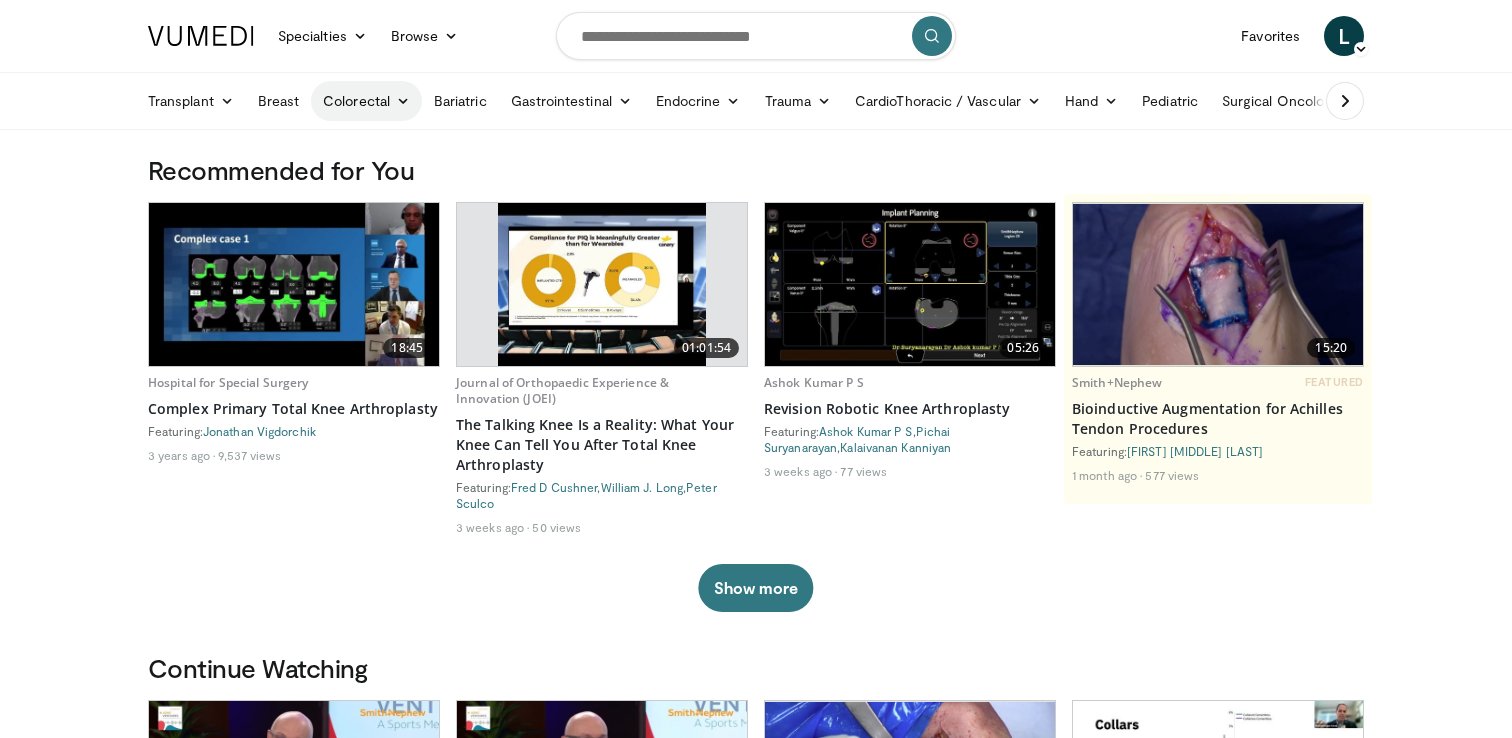 click on "Colorectal" at bounding box center [366, 101] 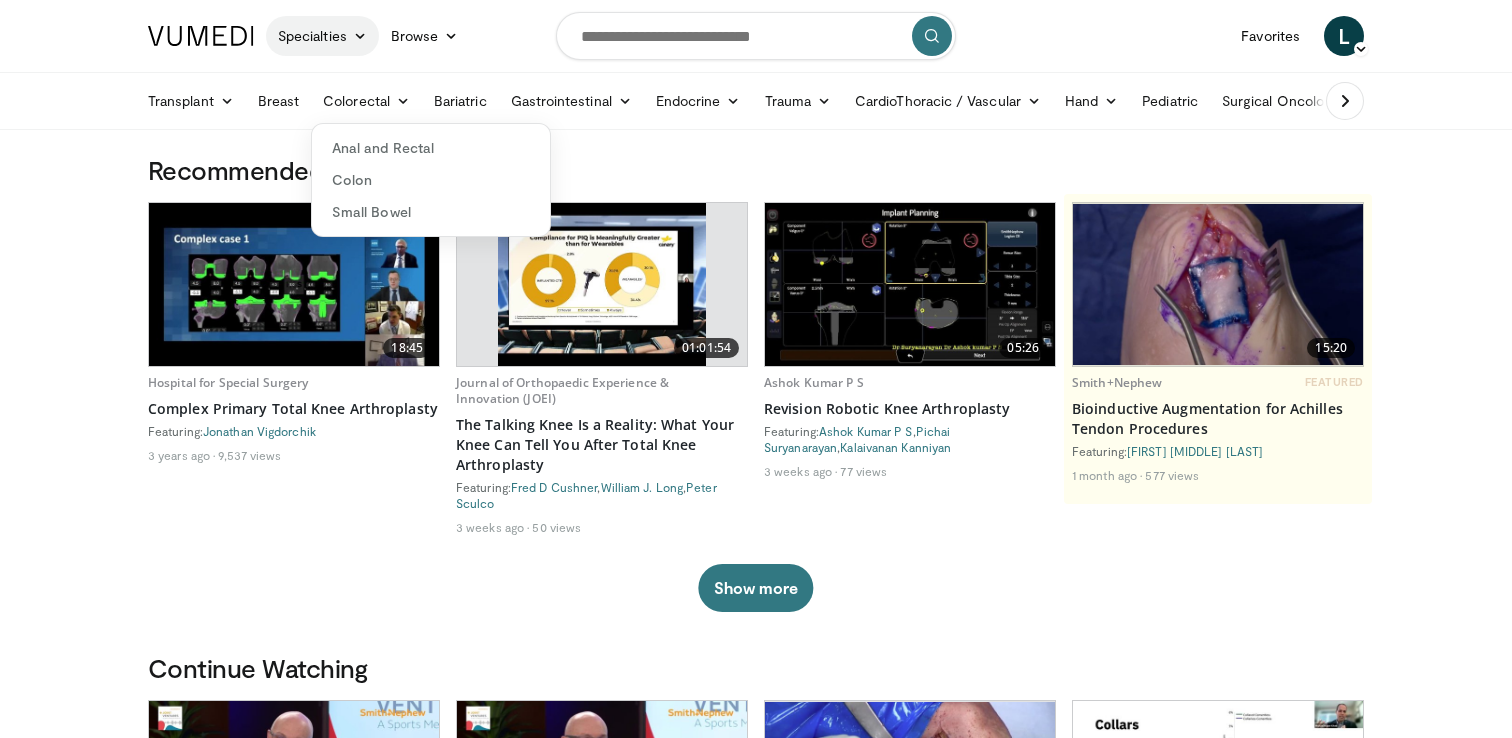 click on "Specialties" at bounding box center [322, 36] 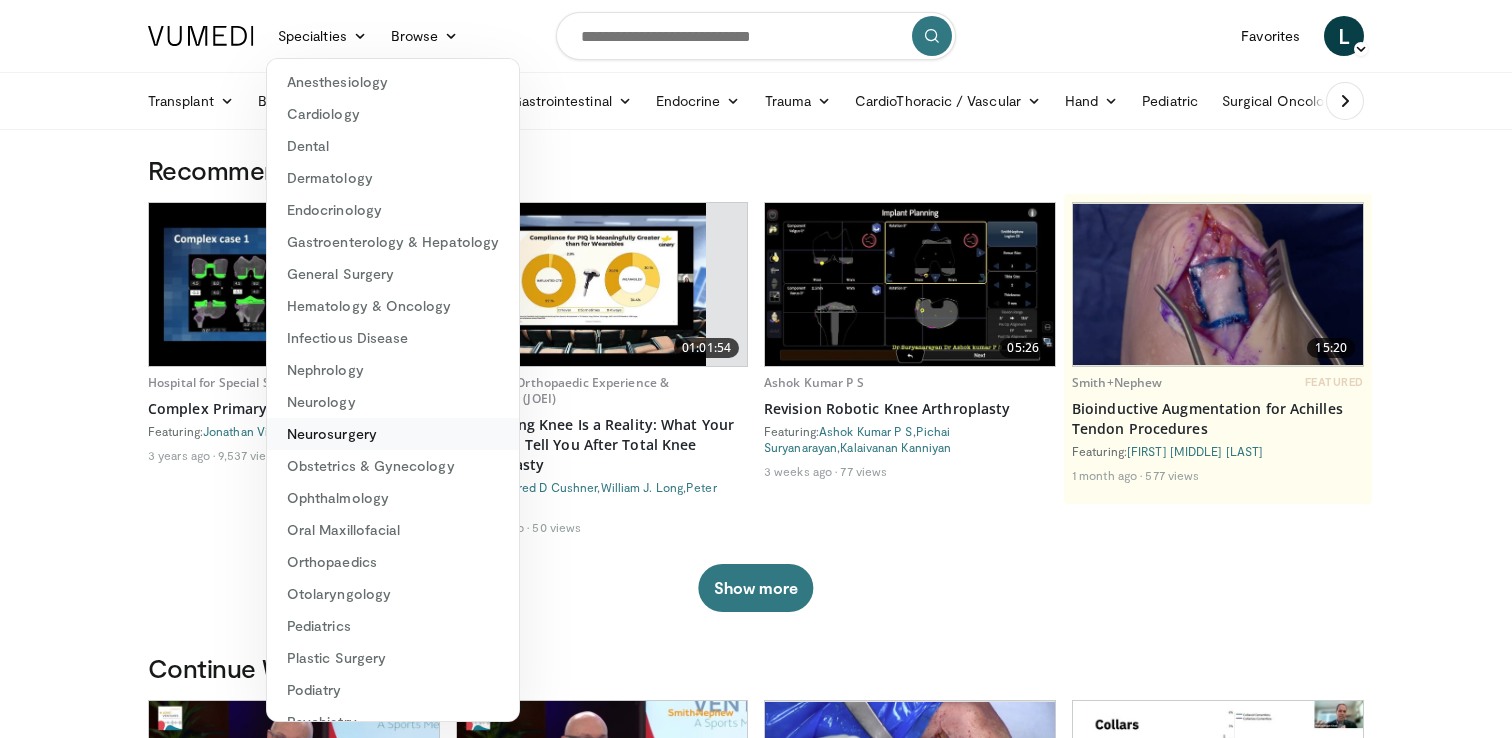scroll, scrollTop: 83, scrollLeft: 0, axis: vertical 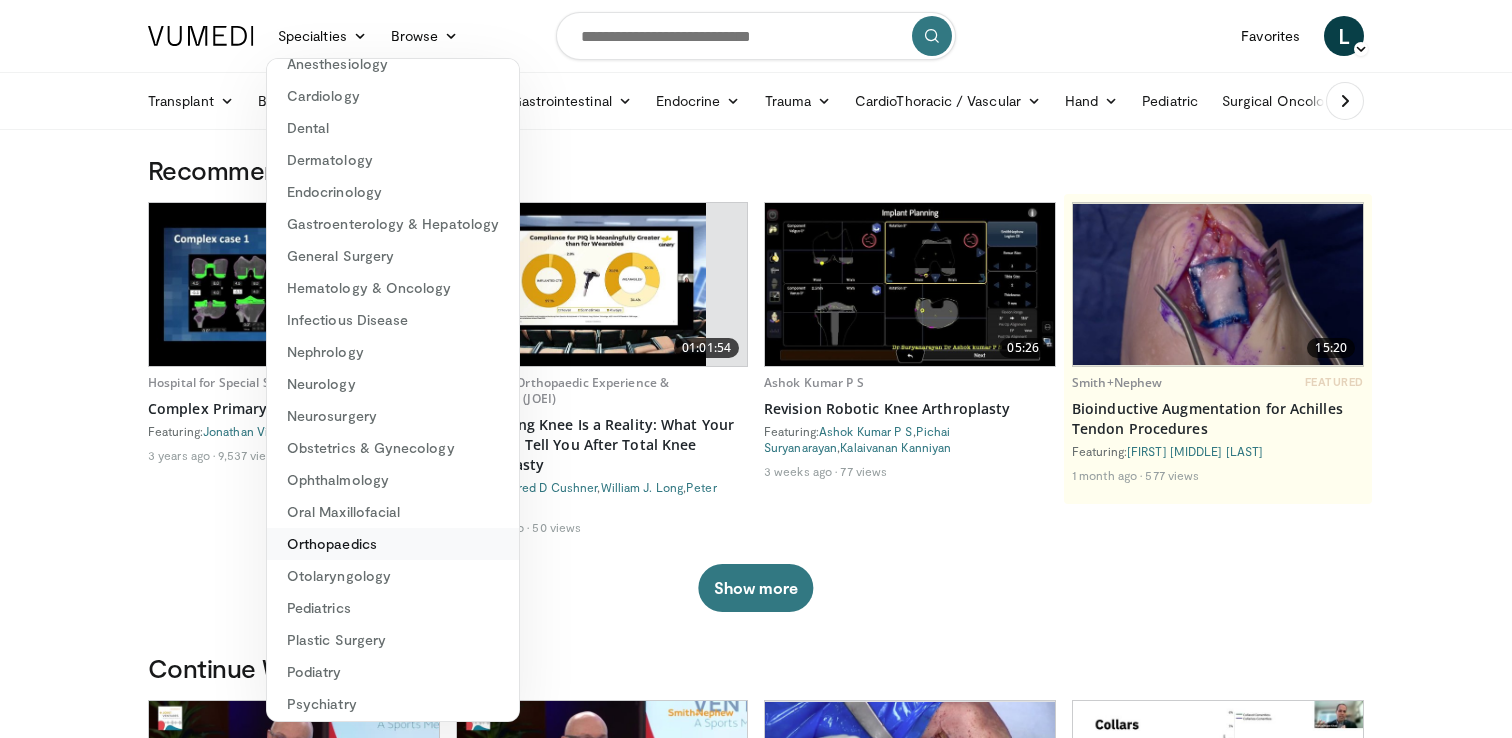click on "Orthopaedics" at bounding box center (393, 544) 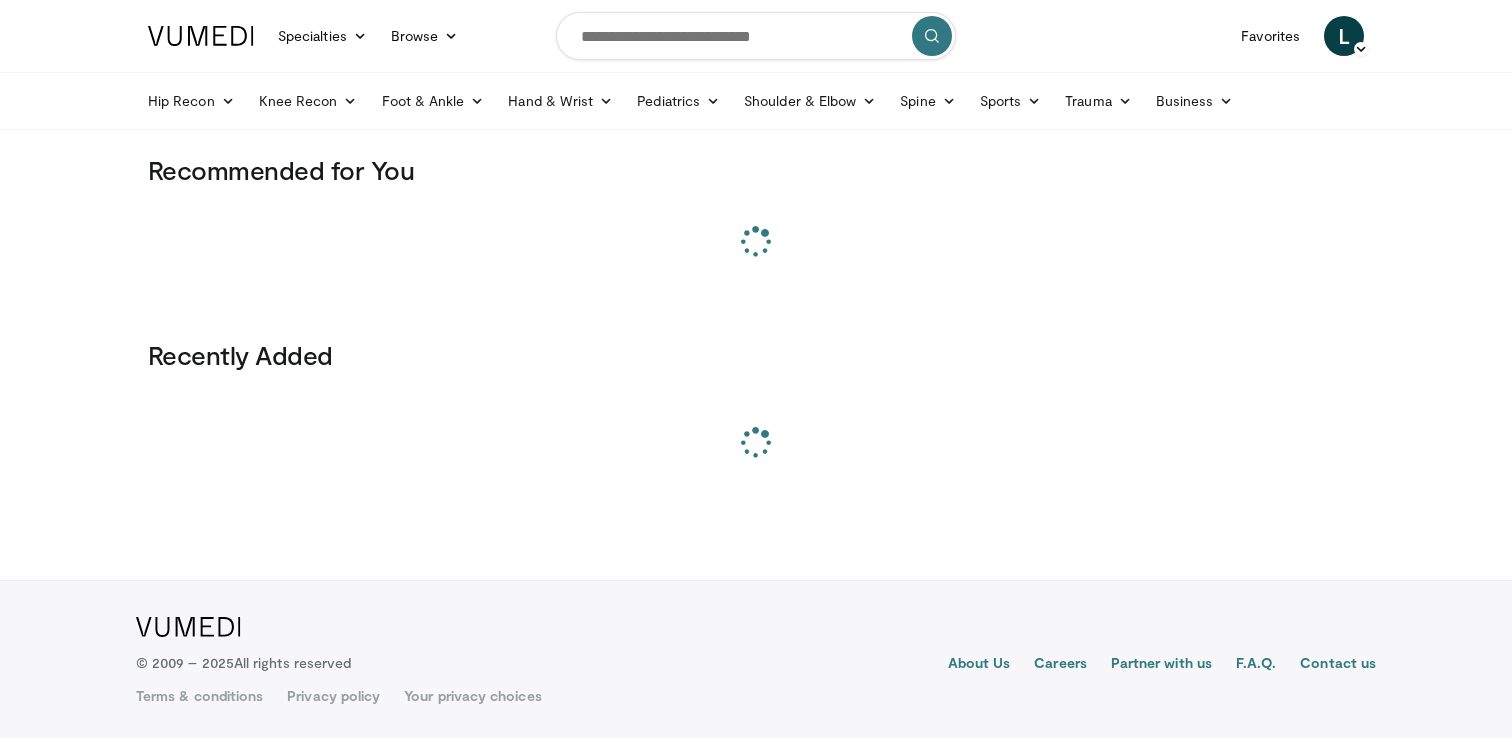 scroll, scrollTop: 0, scrollLeft: 0, axis: both 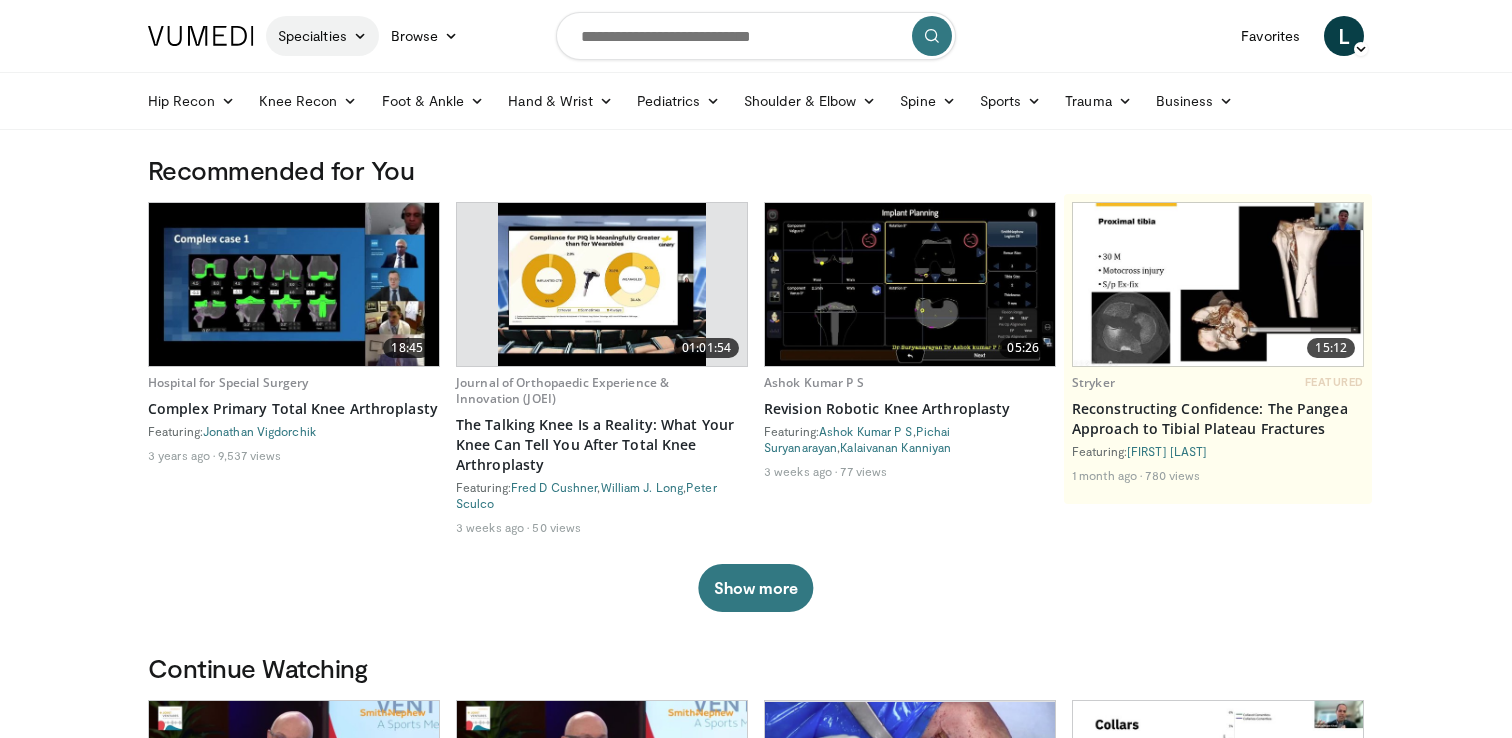click on "Specialties" at bounding box center [322, 36] 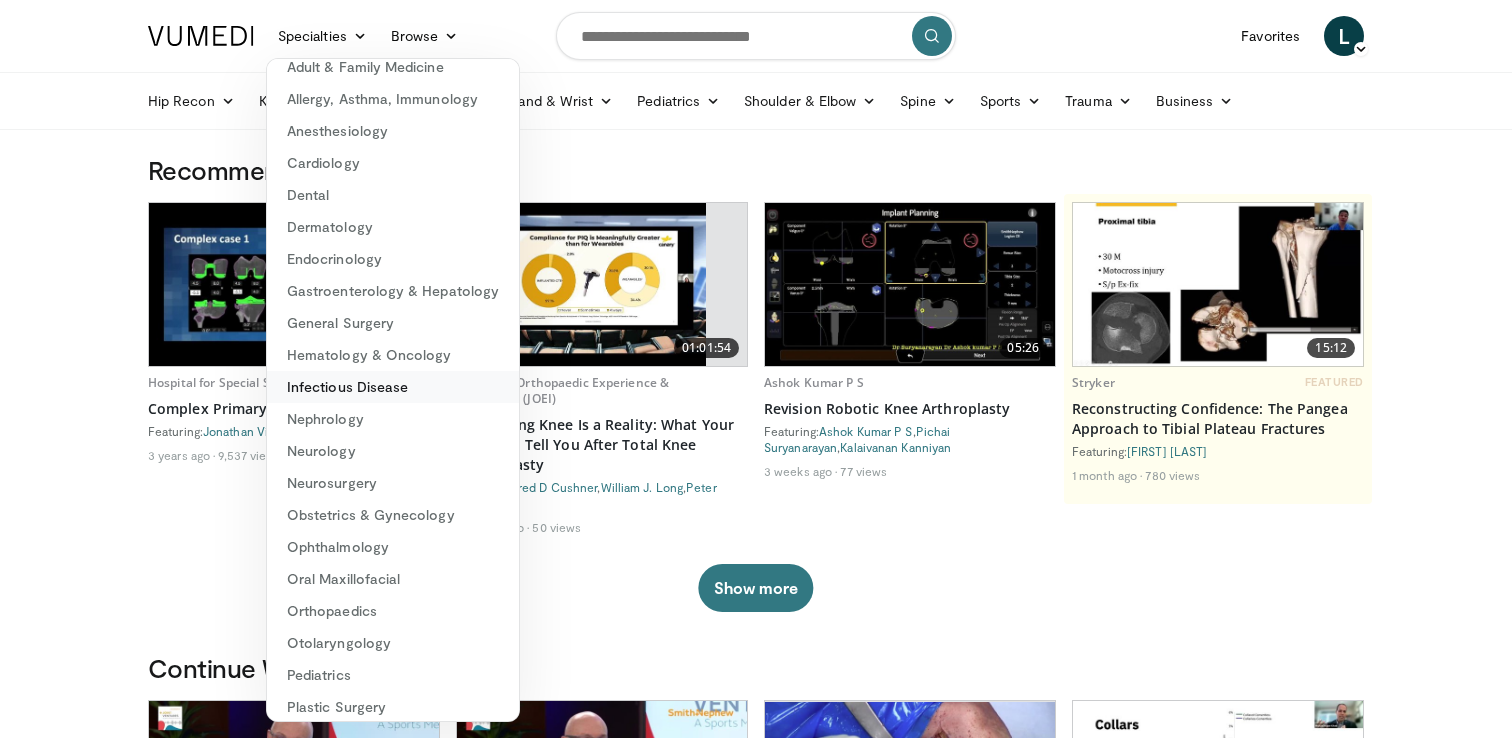 scroll, scrollTop: 29, scrollLeft: 0, axis: vertical 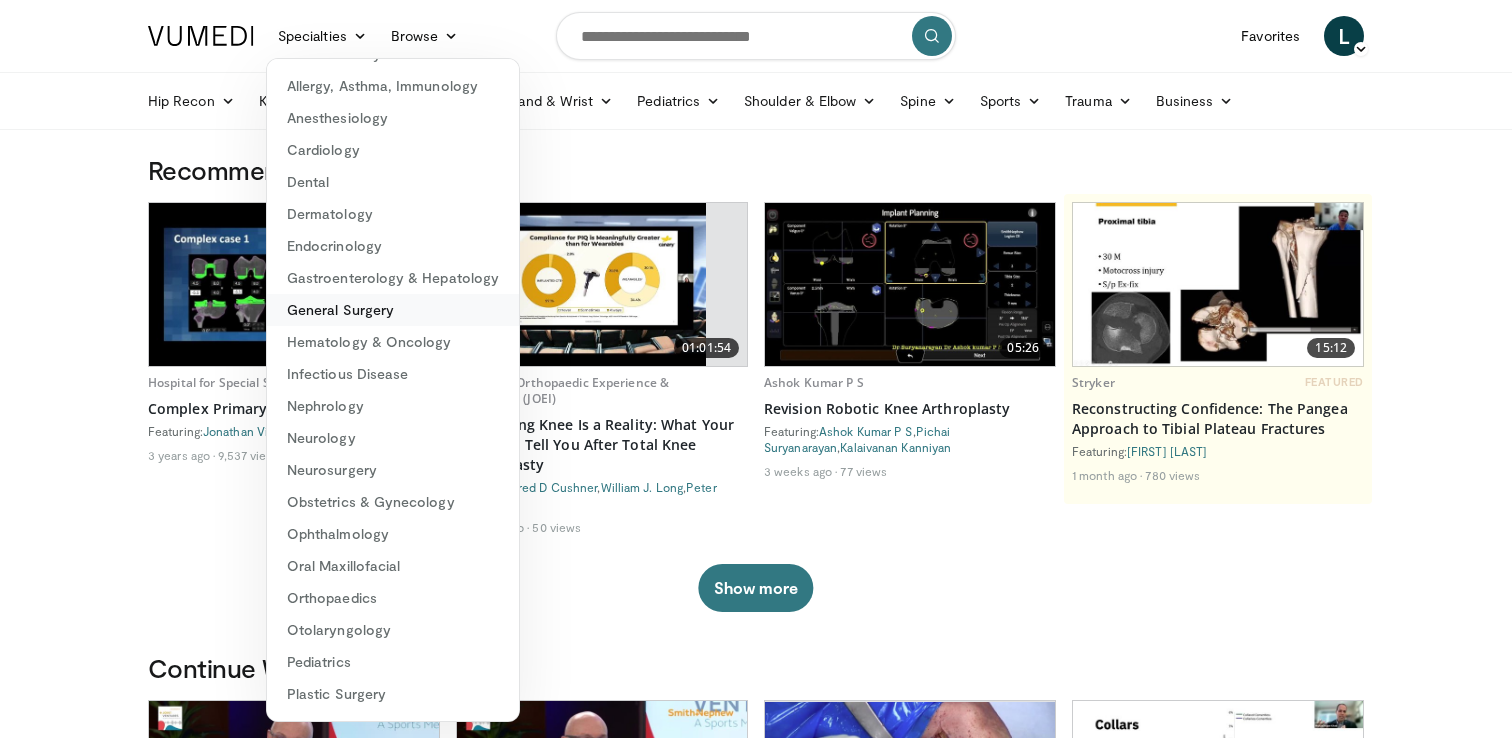 click on "General Surgery" at bounding box center (393, 310) 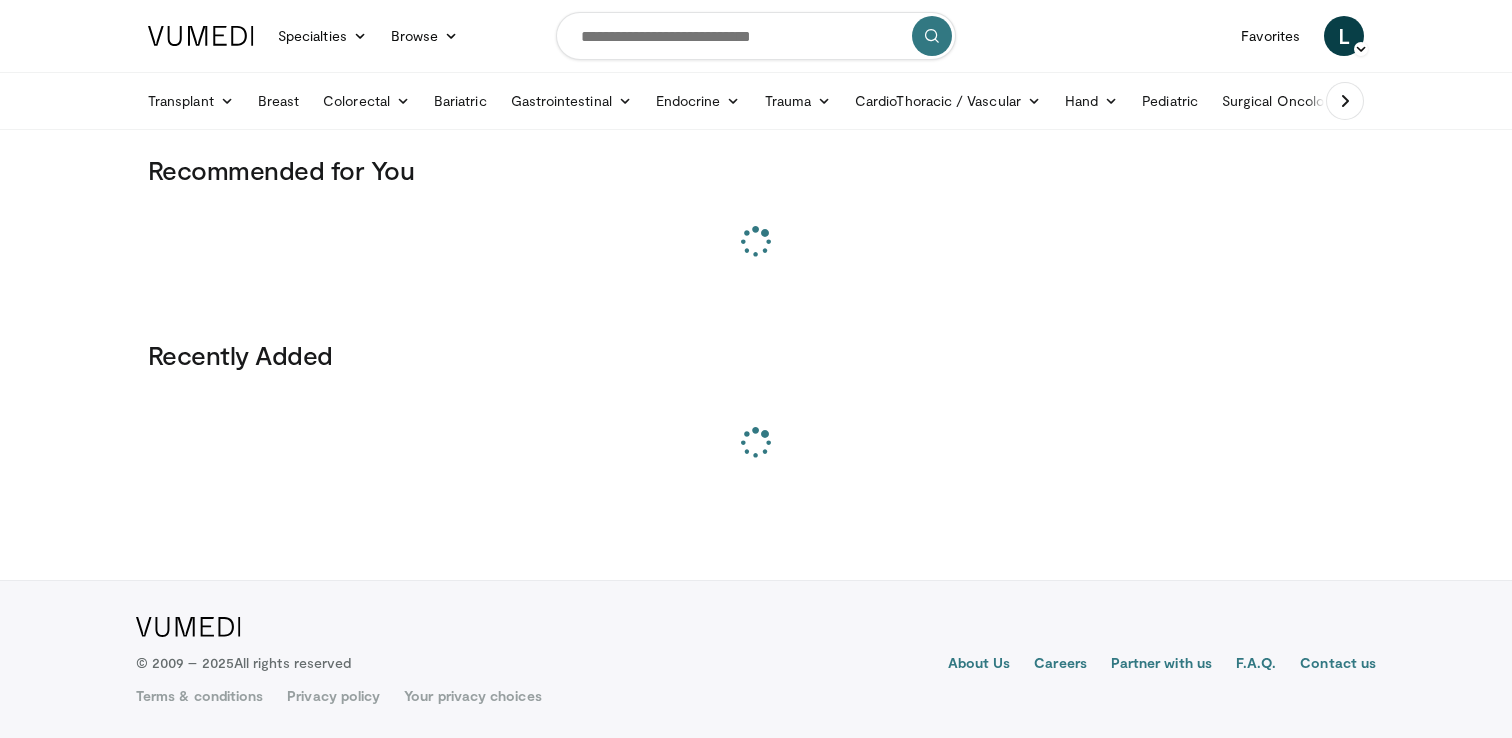 scroll, scrollTop: 0, scrollLeft: 0, axis: both 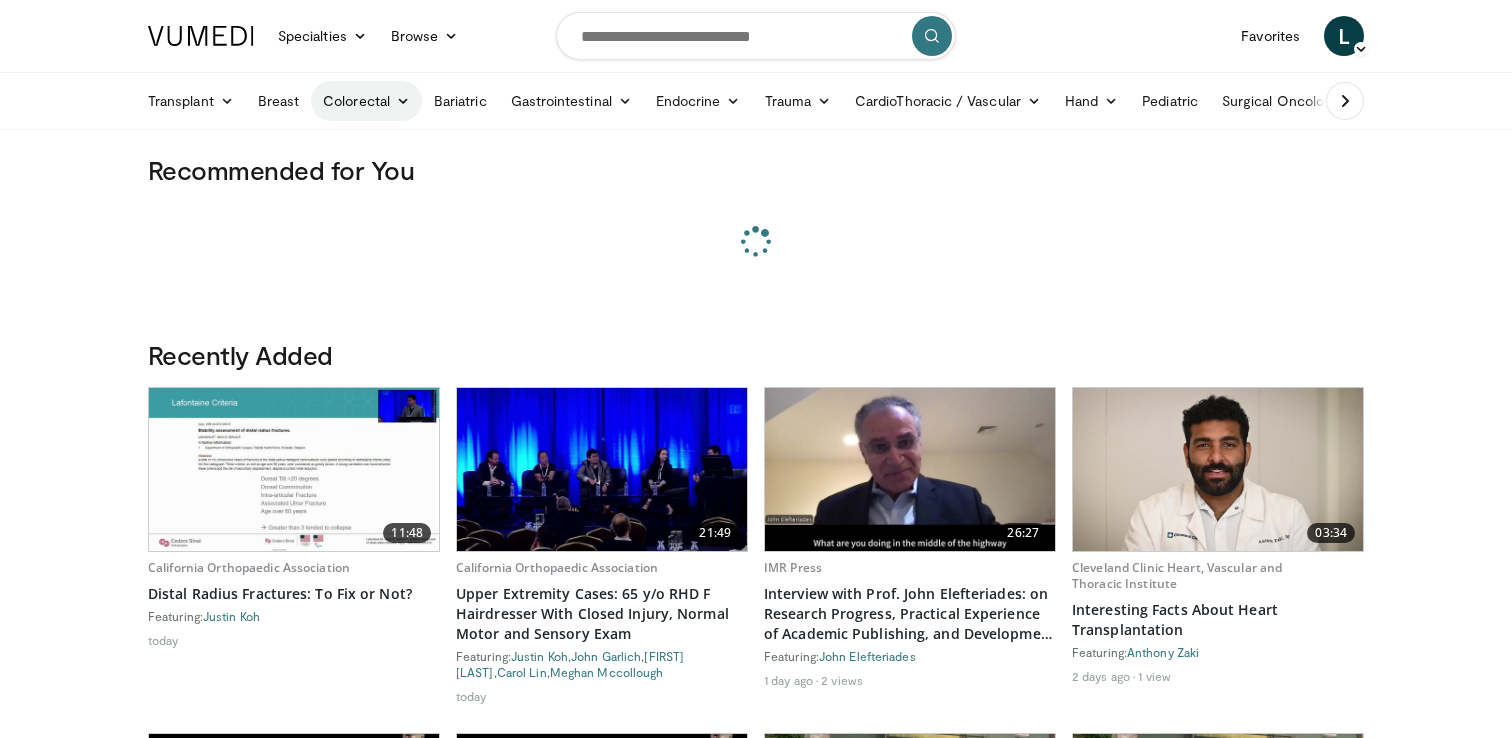 click on "Colorectal" at bounding box center [366, 101] 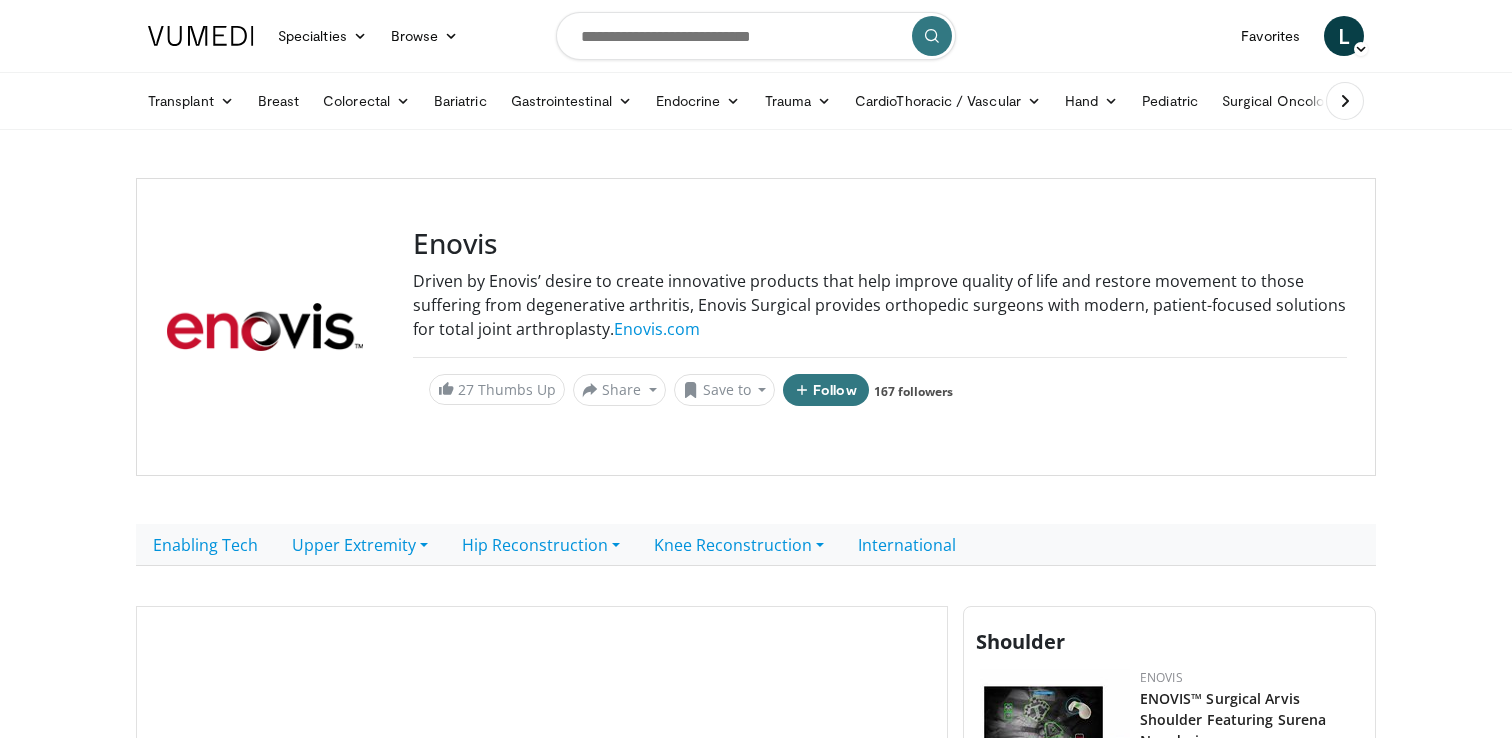 scroll, scrollTop: 0, scrollLeft: 0, axis: both 